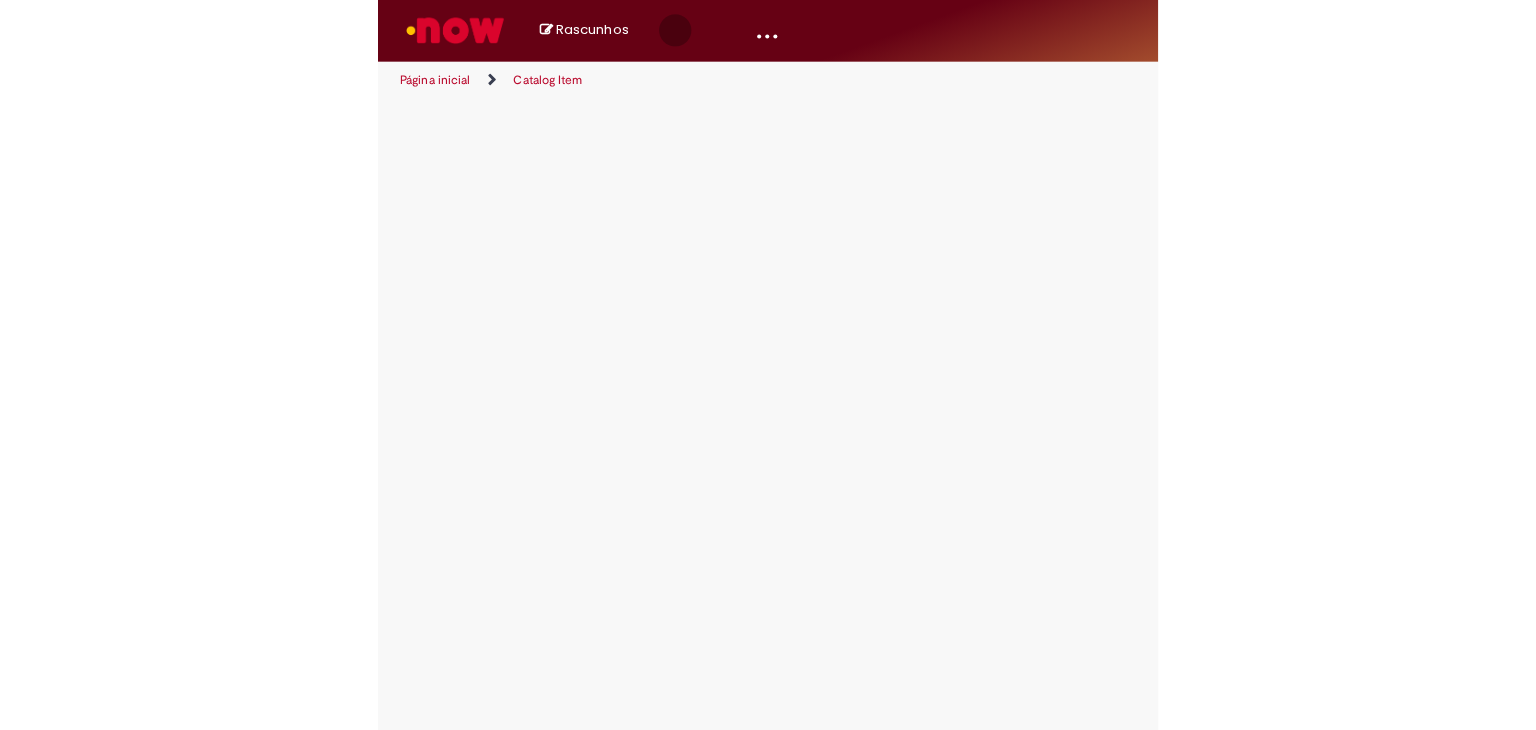scroll, scrollTop: 0, scrollLeft: 0, axis: both 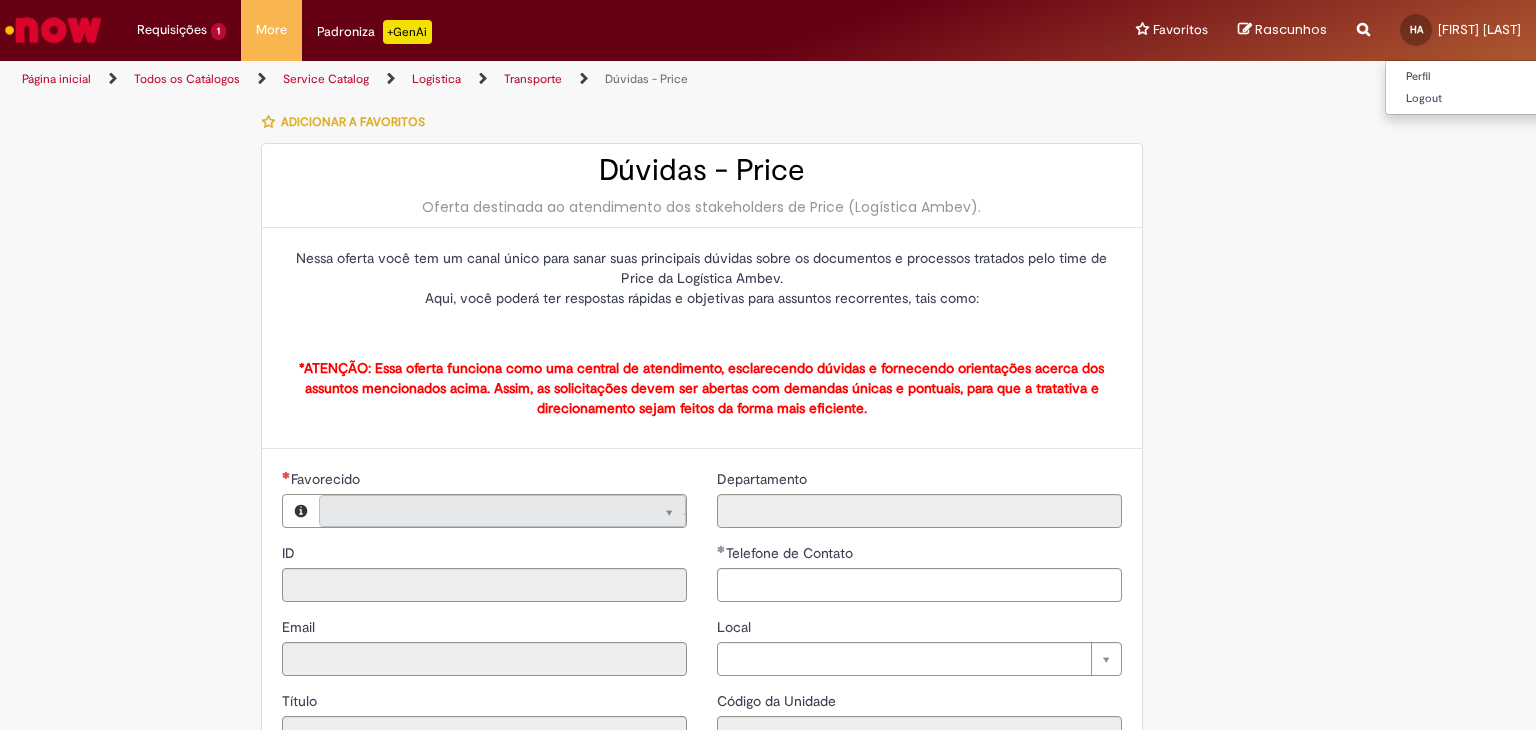 type on "**********" 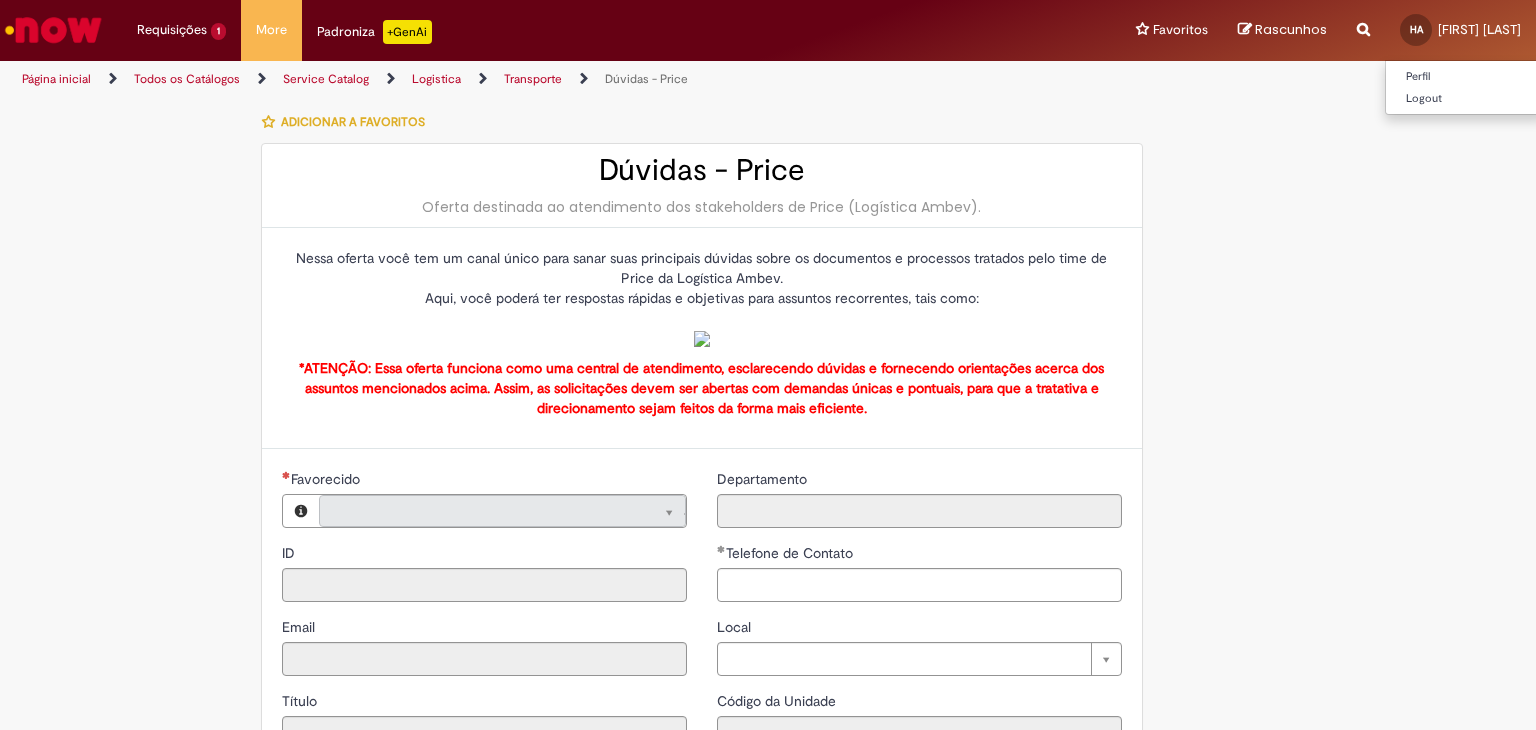 type on "**********" 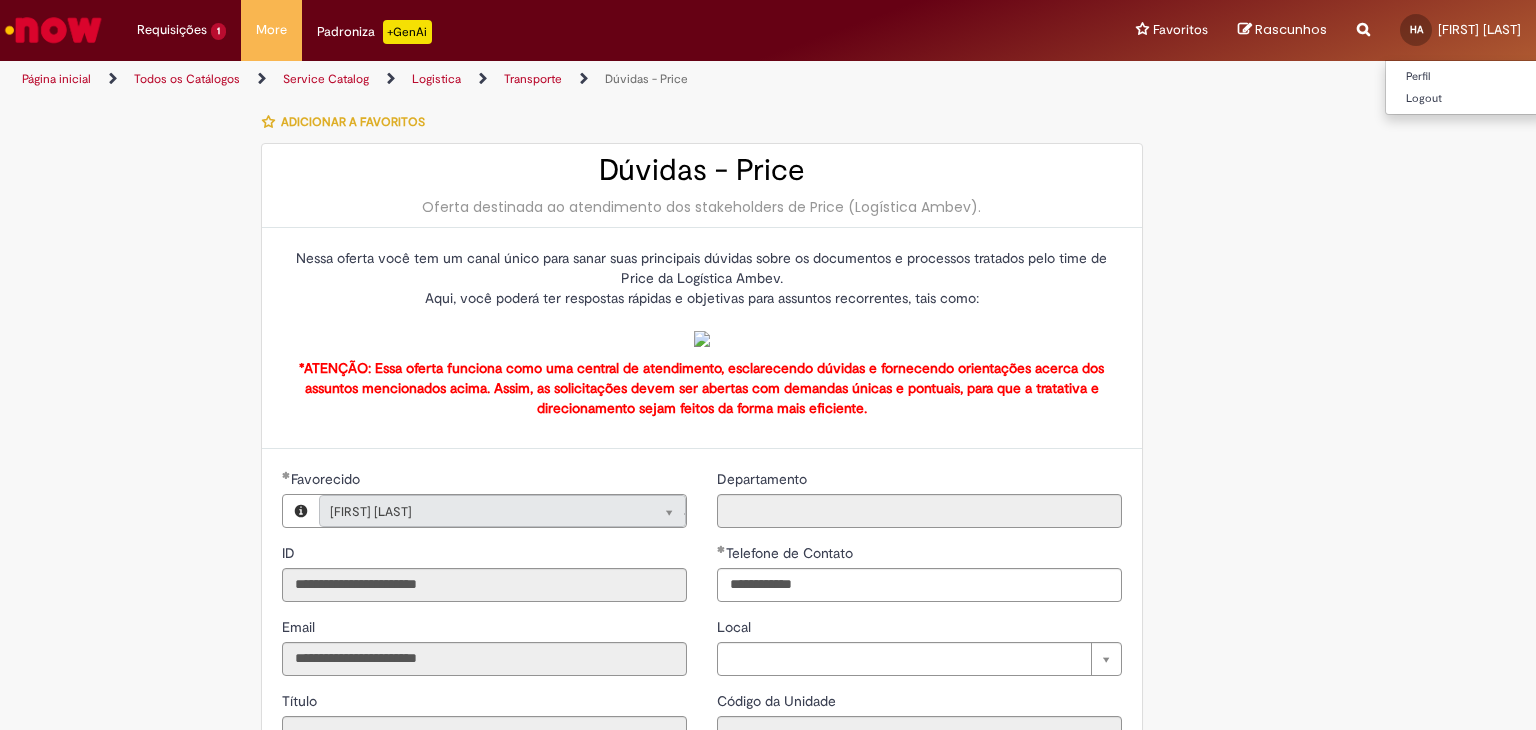 type on "**********" 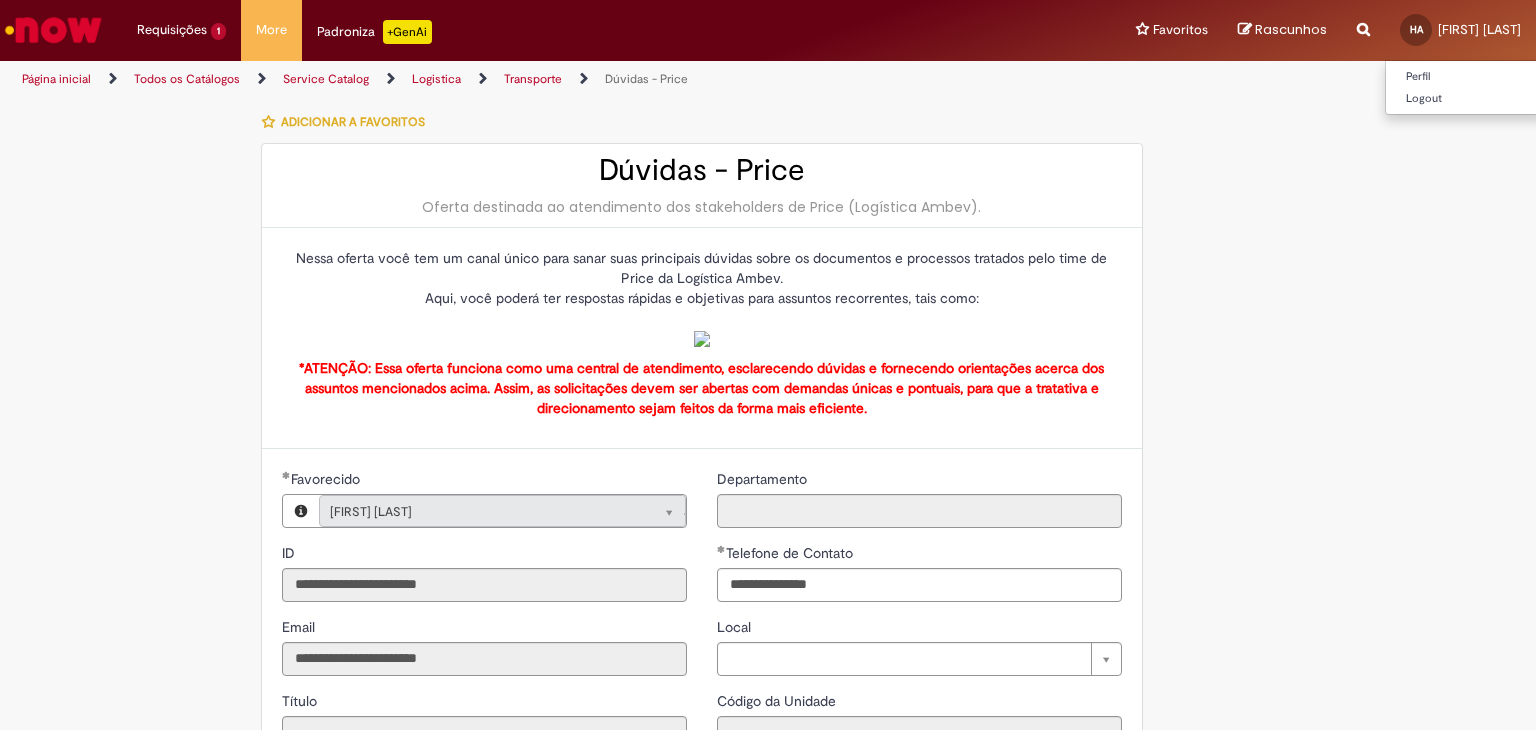 type on "**********" 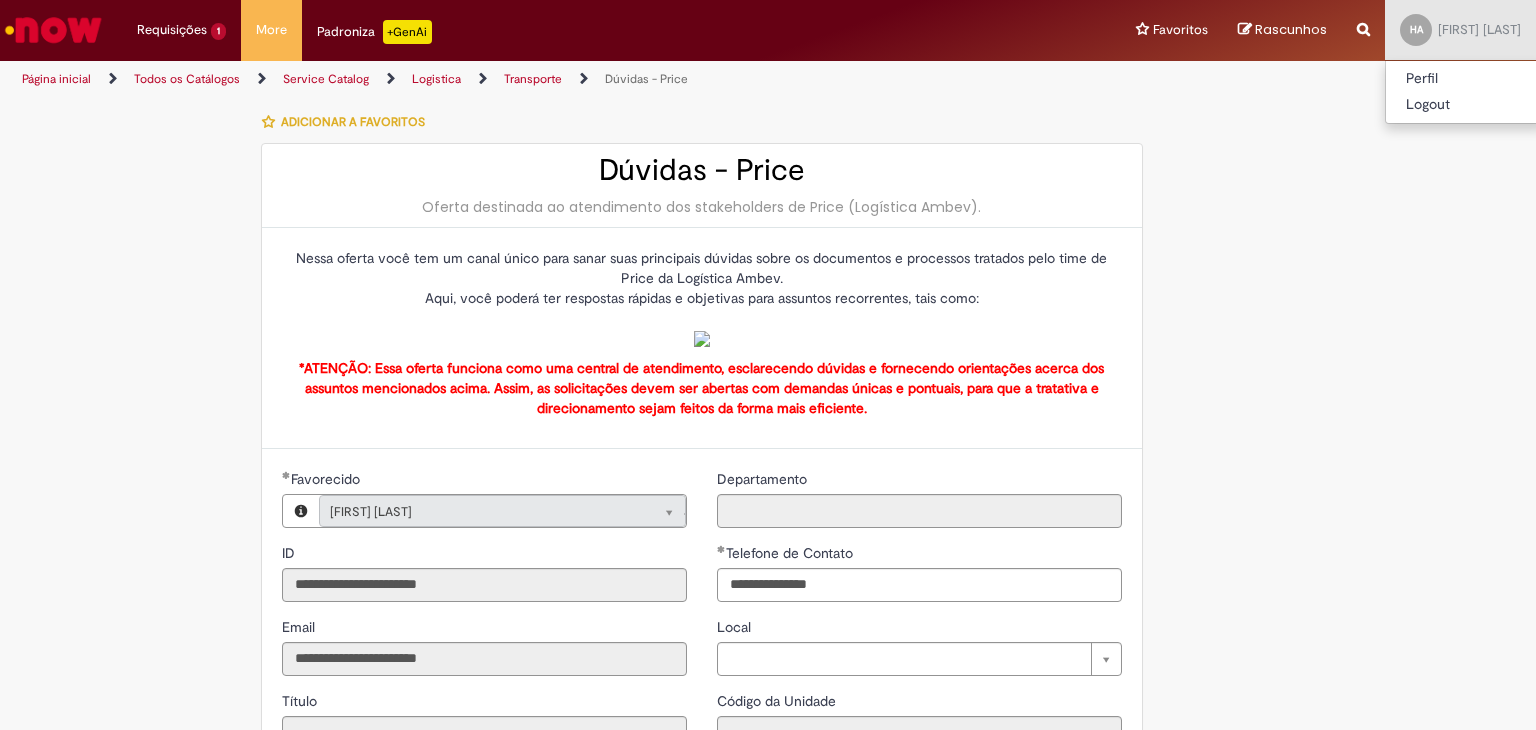 click at bounding box center [1255, 121] 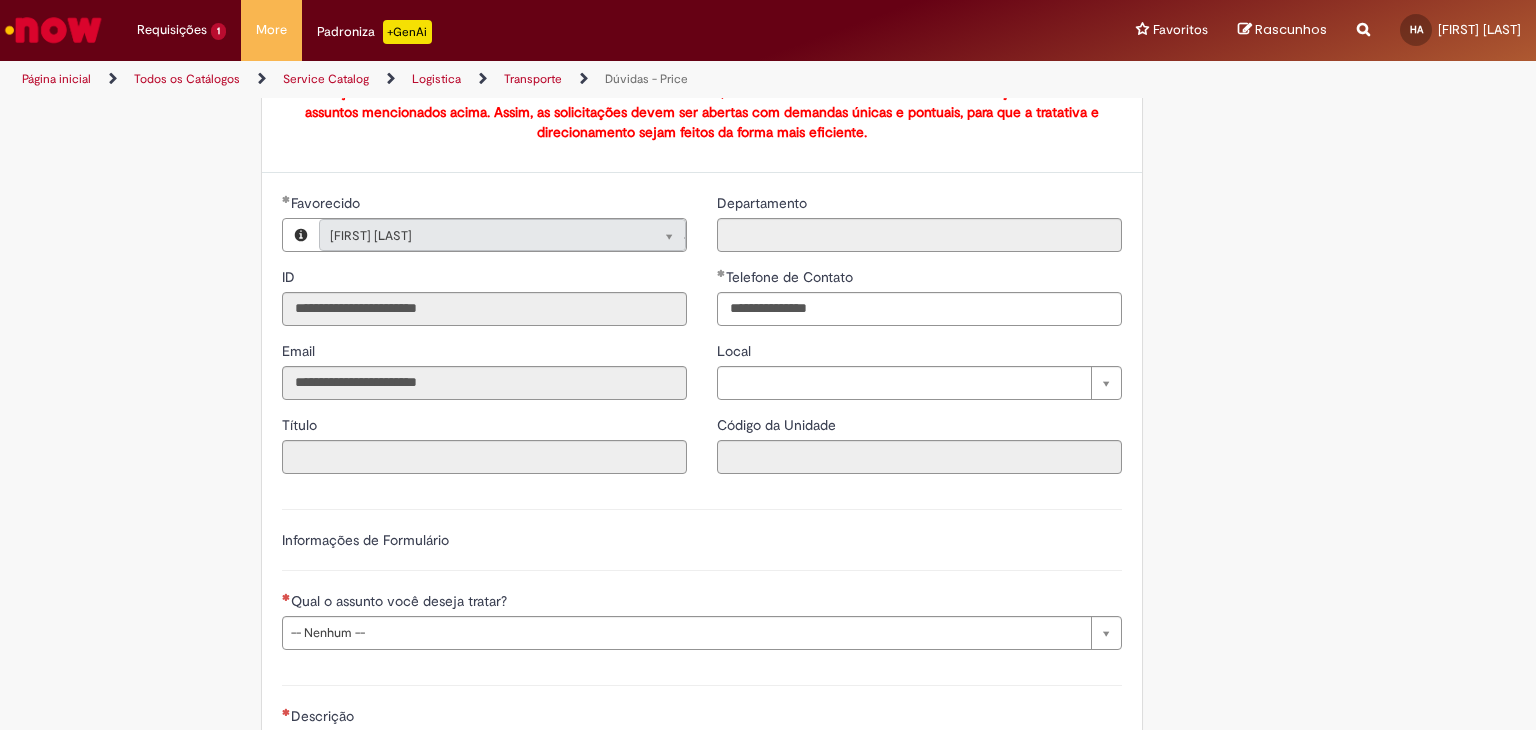 scroll, scrollTop: 0, scrollLeft: 0, axis: both 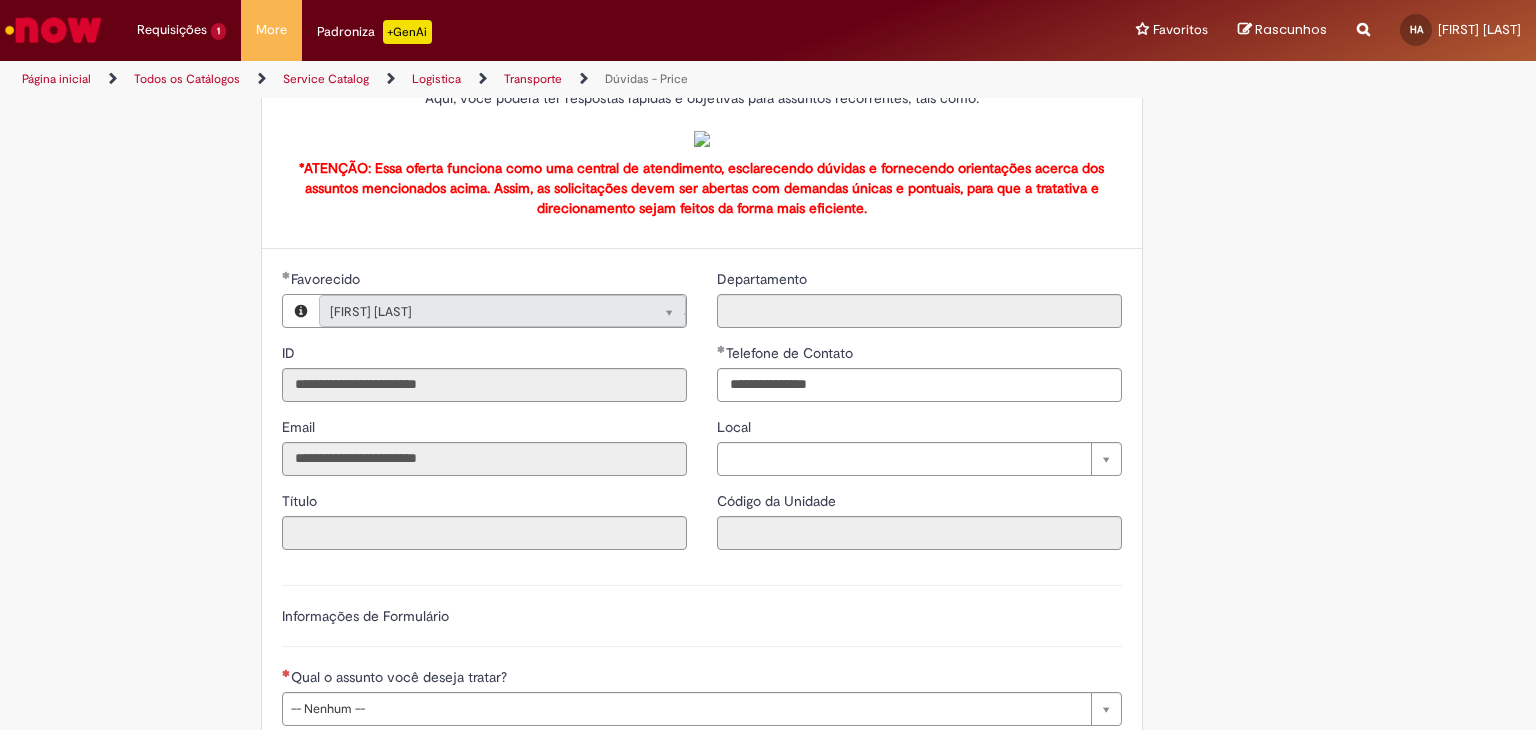 click at bounding box center [702, 139] 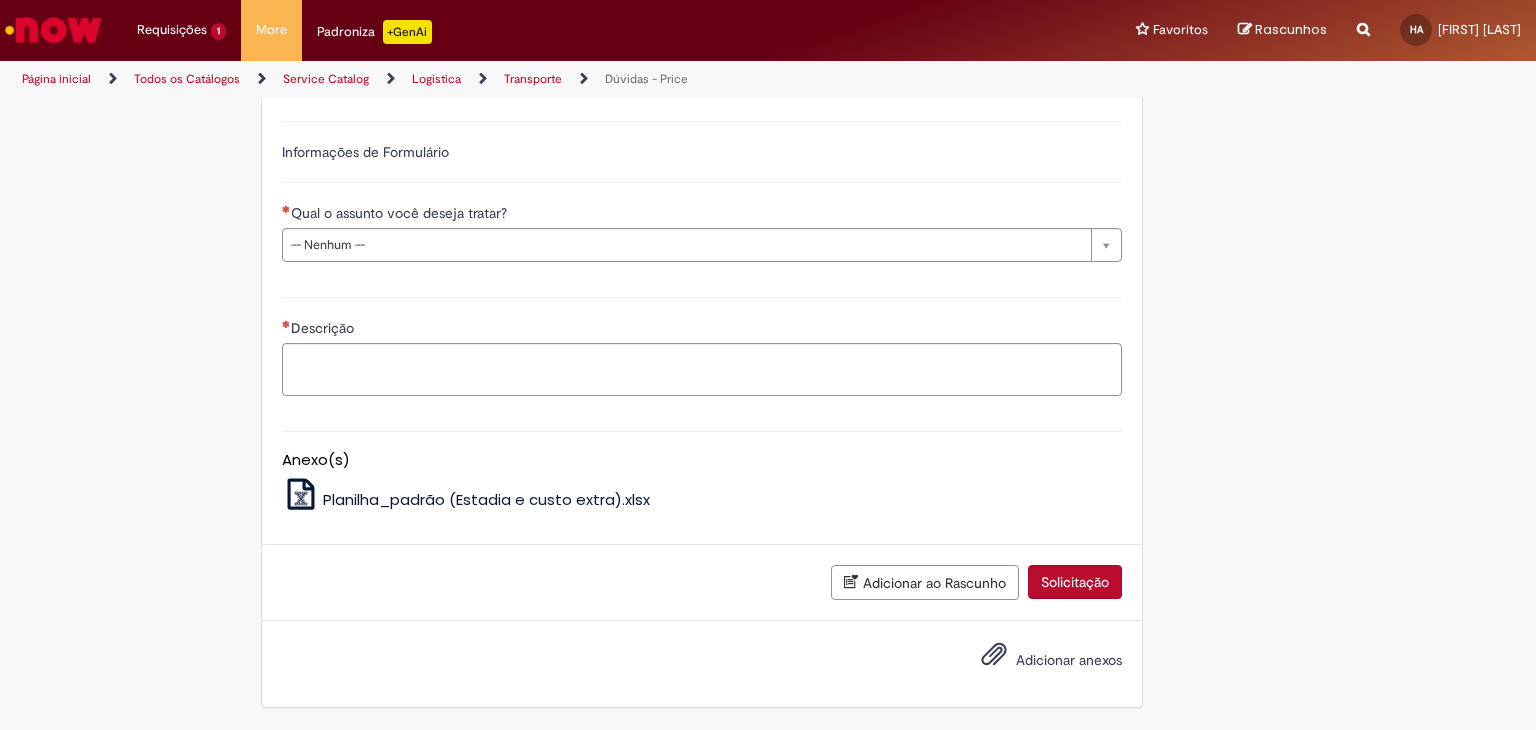 scroll, scrollTop: 900, scrollLeft: 0, axis: vertical 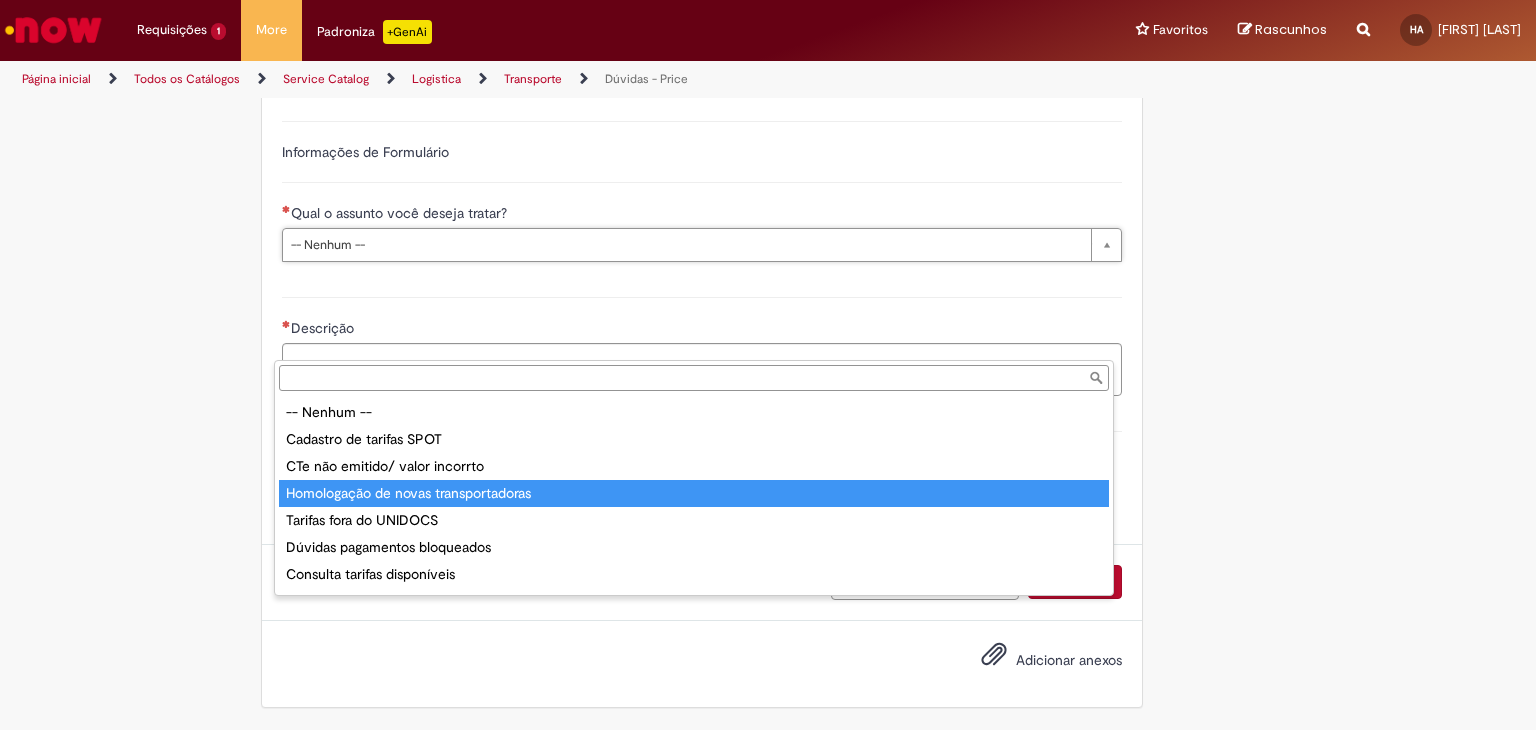 type on "**********" 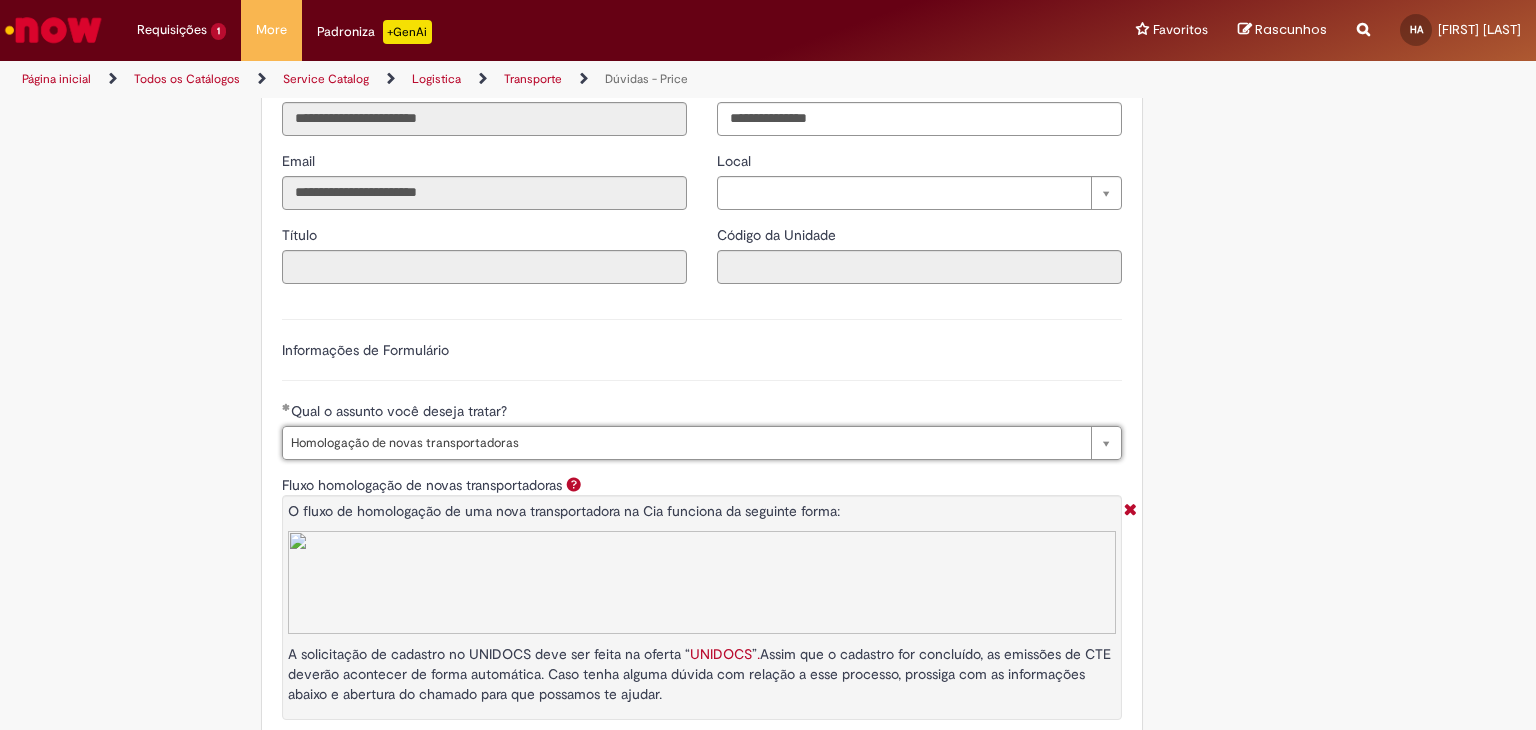 scroll, scrollTop: 0, scrollLeft: 0, axis: both 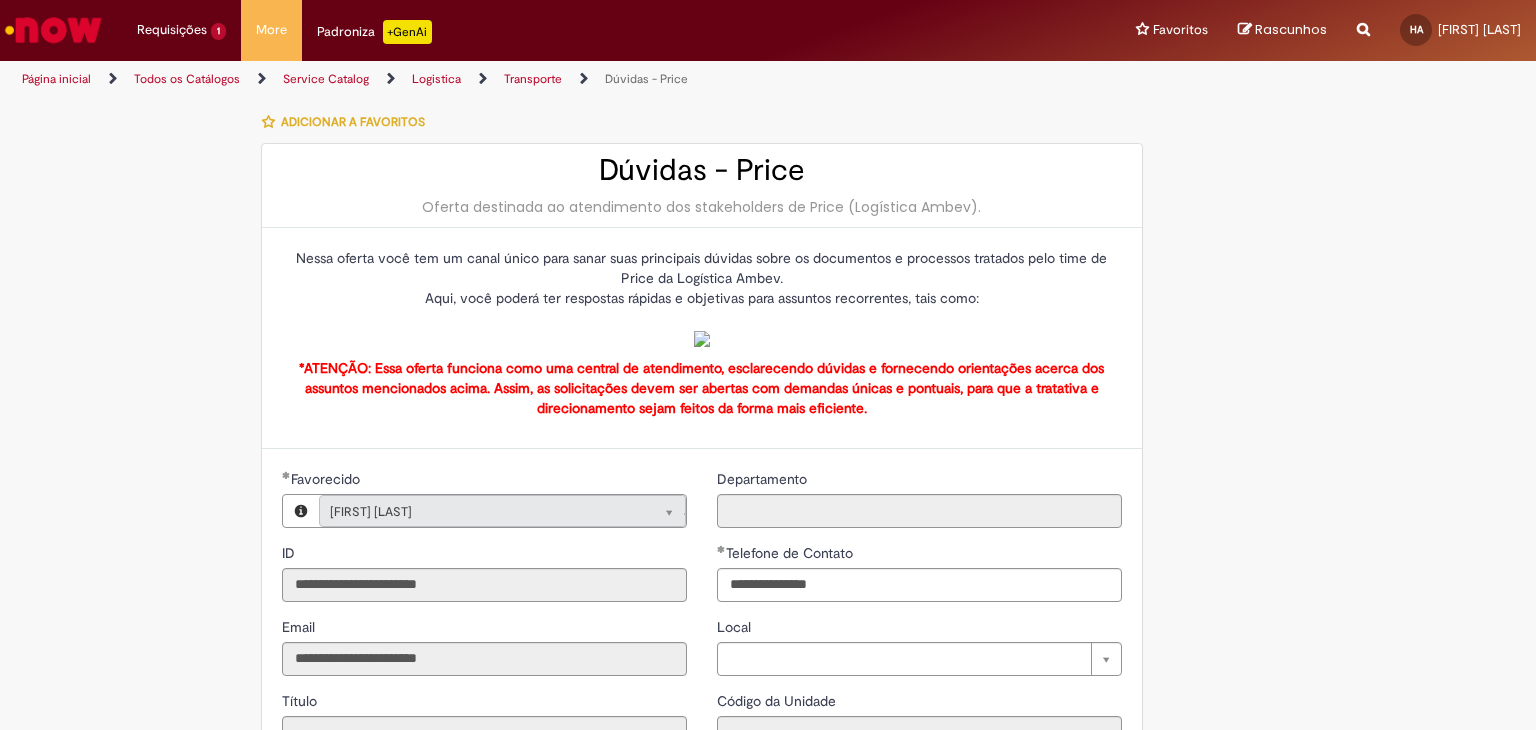 click on "Página inicial" at bounding box center [56, 79] 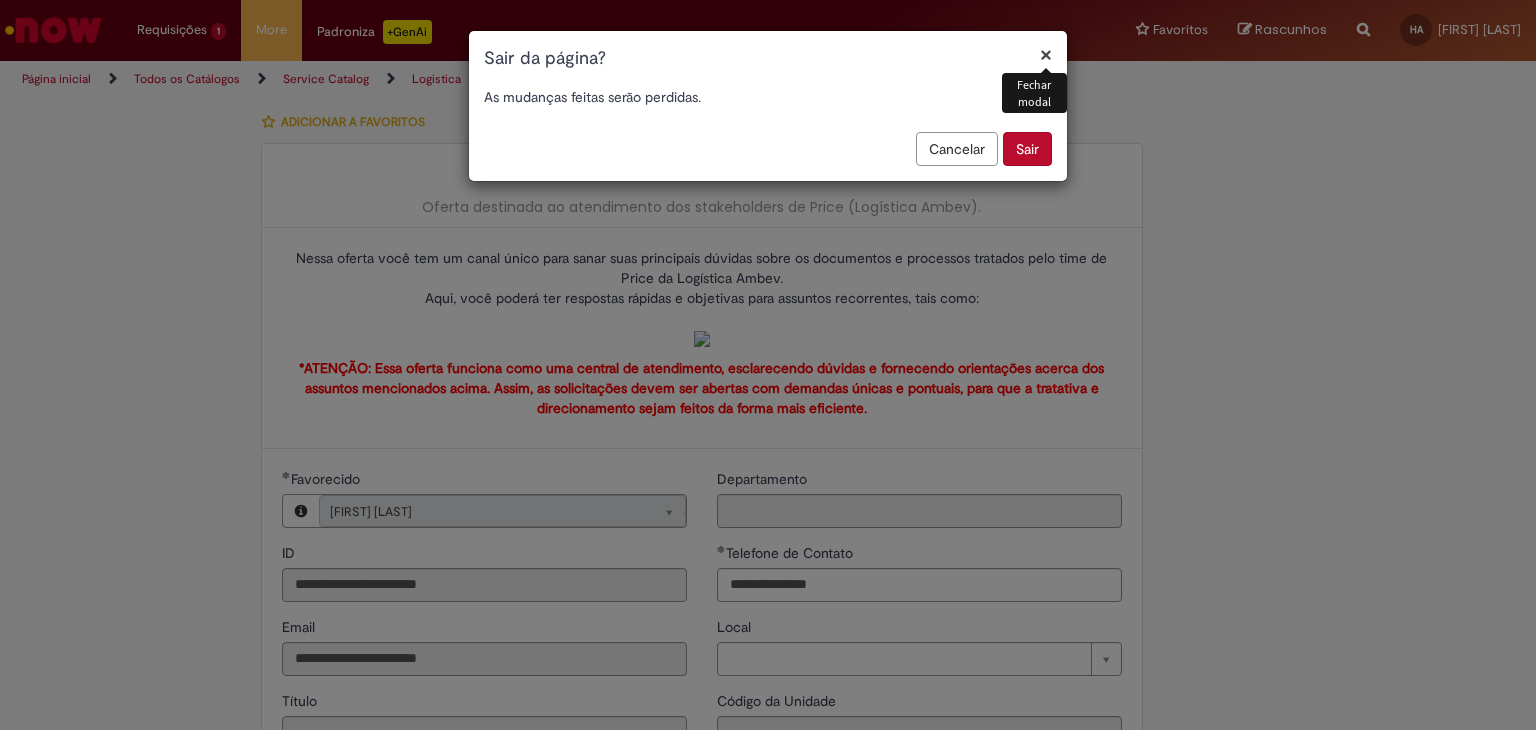 click on "×" at bounding box center (1046, 54) 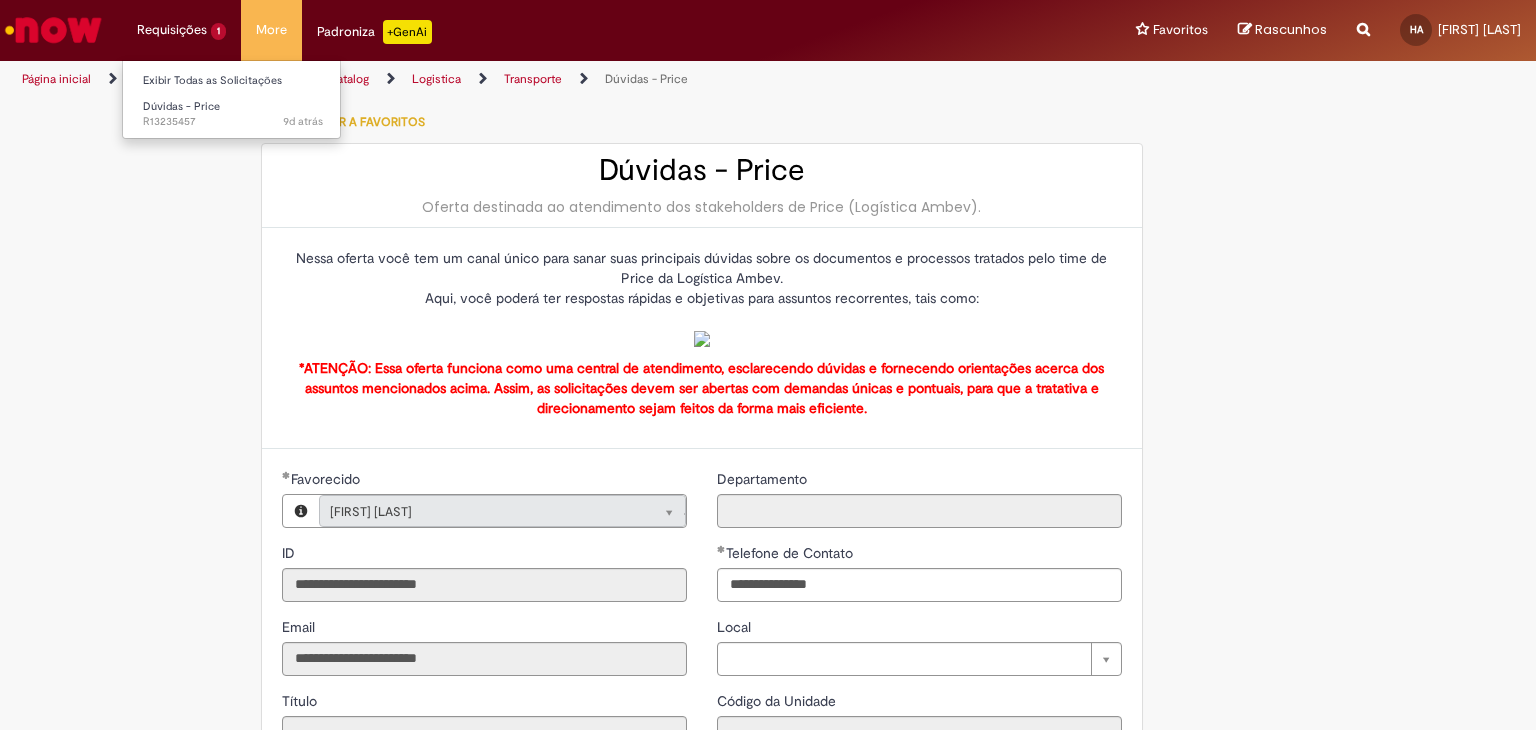 click on "Requisições   1
Exibir Todas as Solicitações
Dúvidas - Price
9d atrás 9 dias atrás  R13235457" at bounding box center [181, 30] 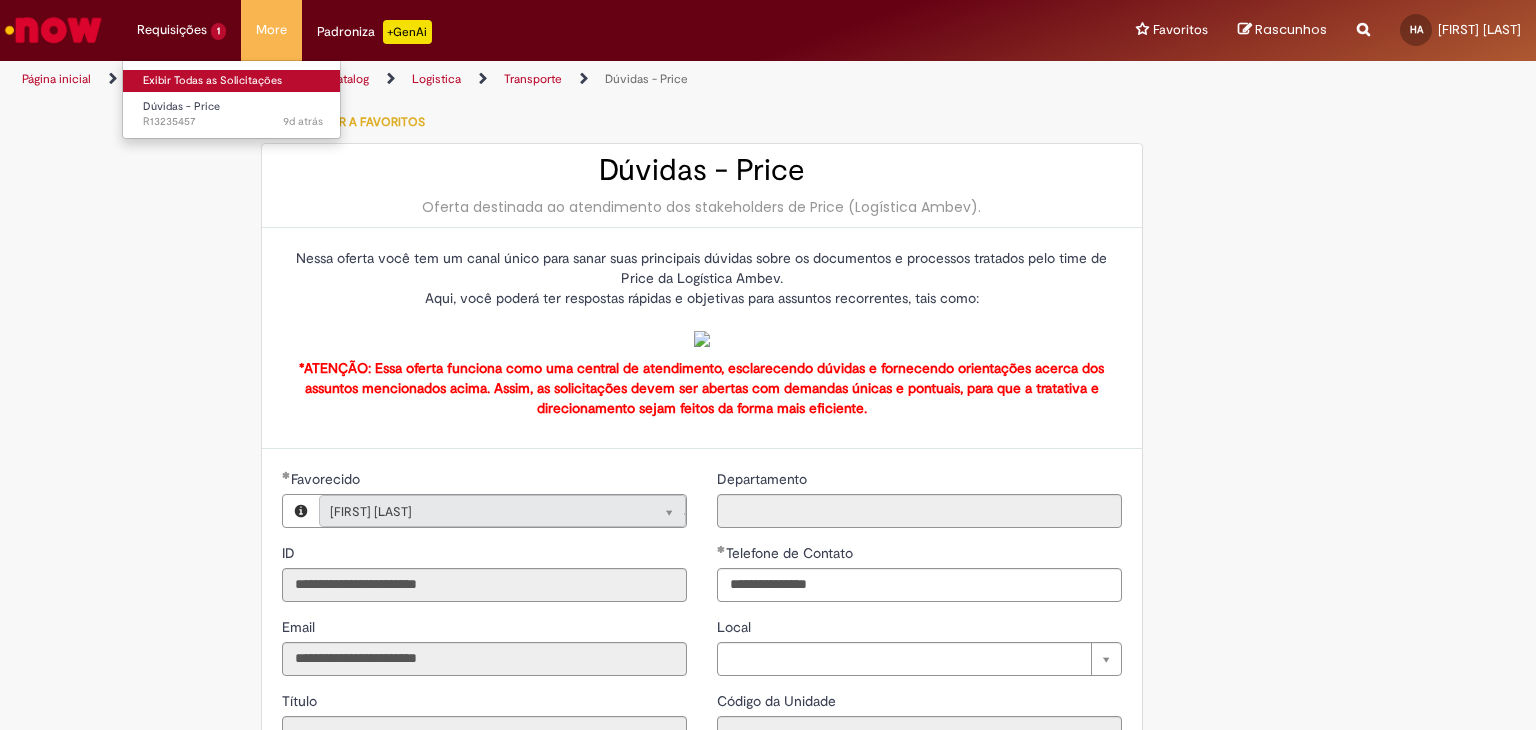 click on "Exibir Todas as Solicitações" at bounding box center (233, 81) 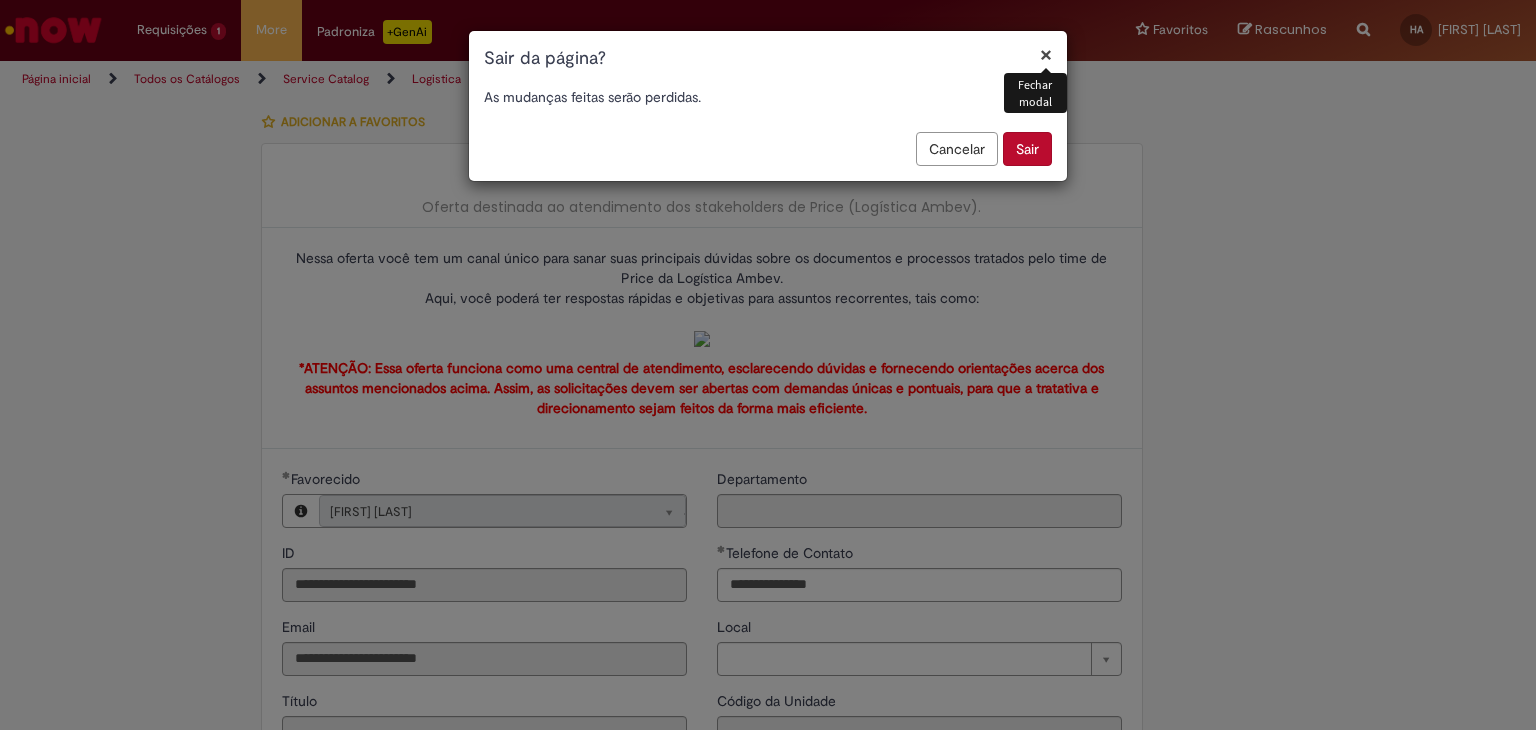 click on "×" at bounding box center [1046, 54] 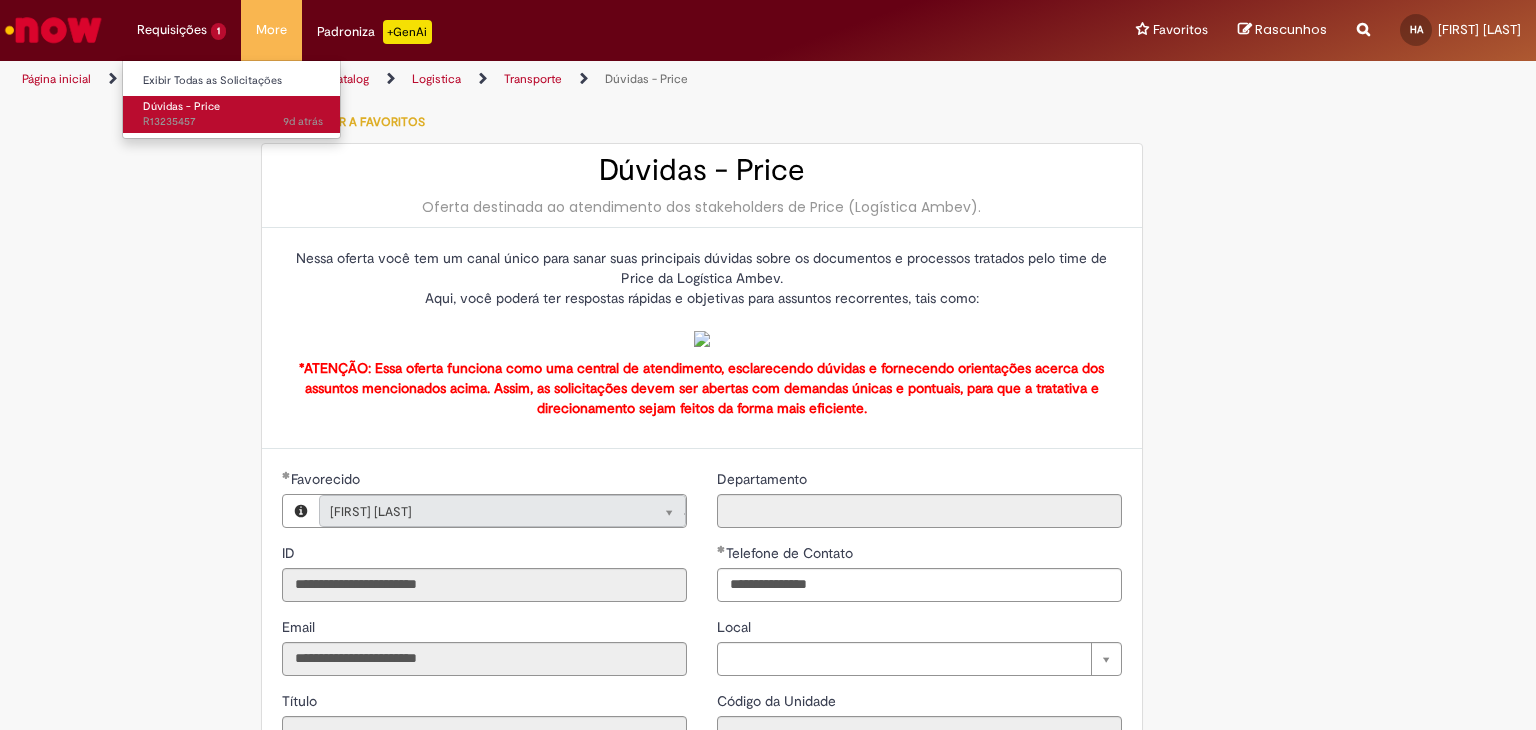 click on "Dúvidas - Price" at bounding box center [181, 106] 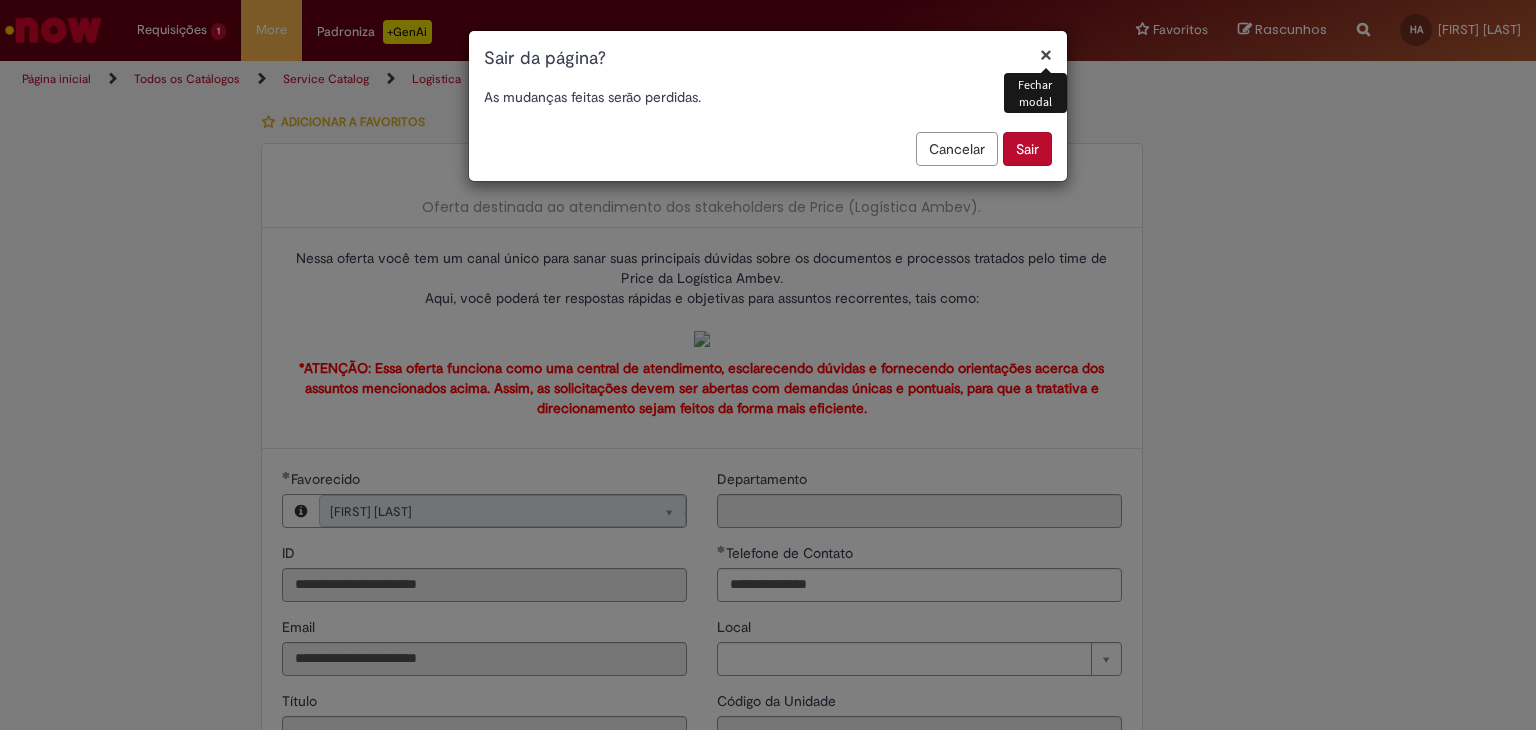click on "×" at bounding box center [1046, 54] 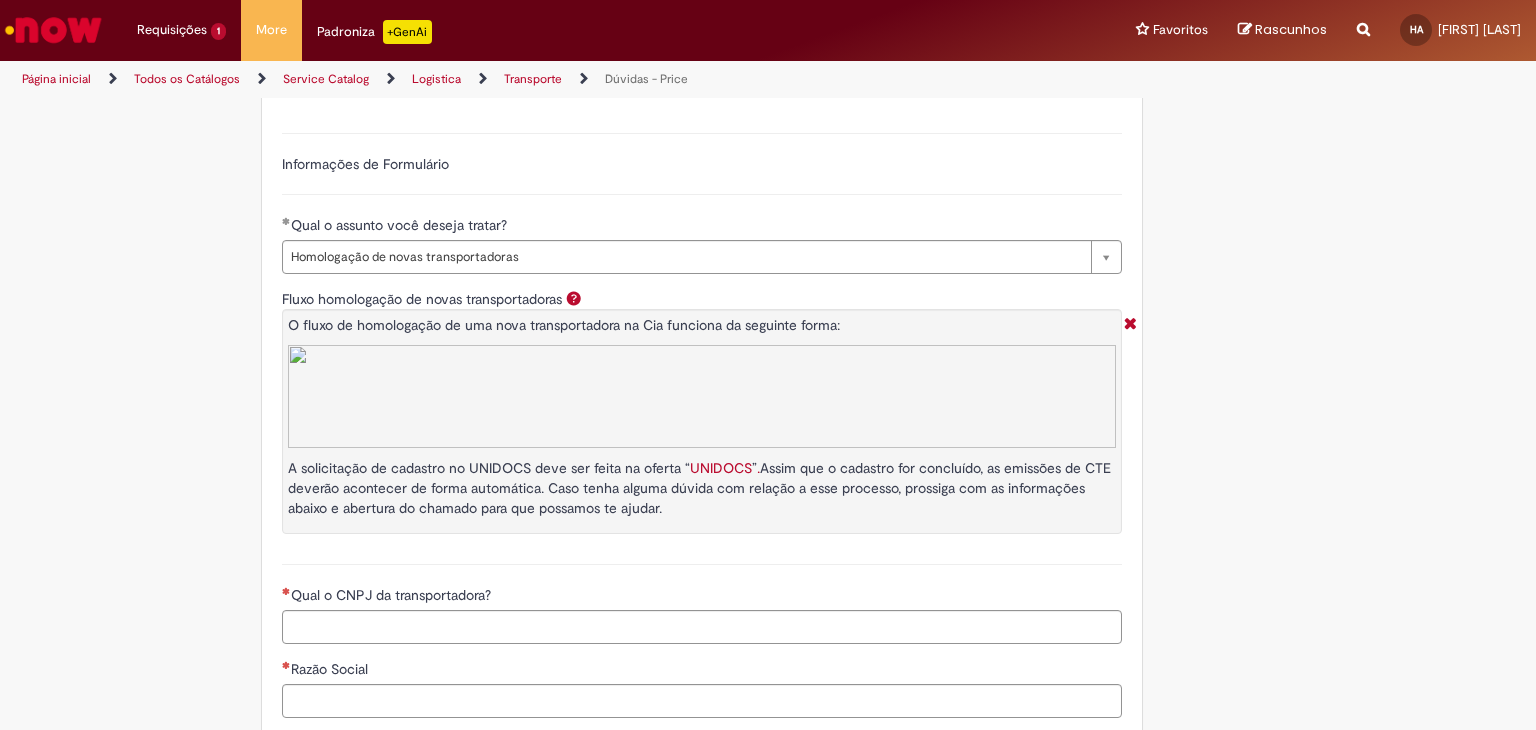 scroll, scrollTop: 700, scrollLeft: 0, axis: vertical 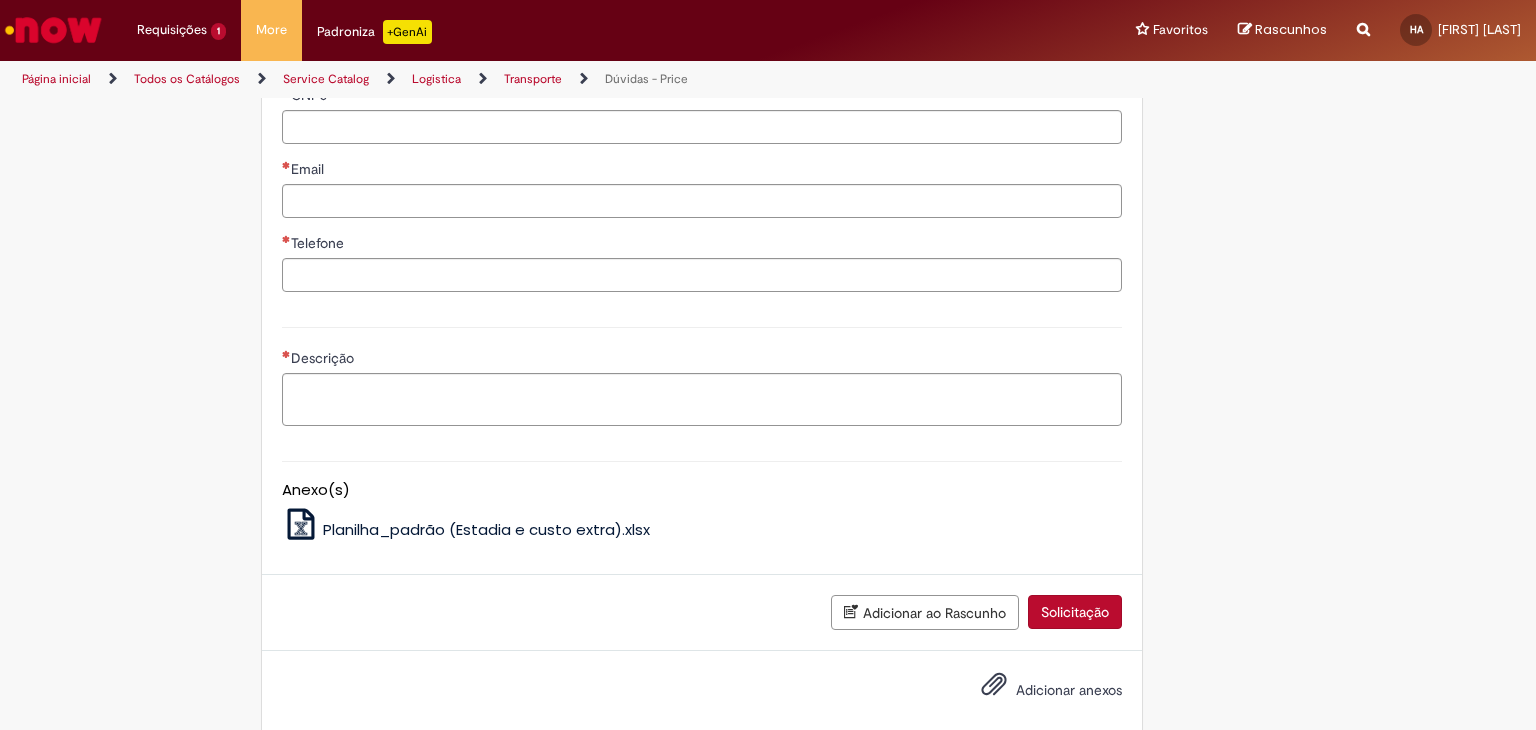 click on "Qual o CNPJ da transportadora?" at bounding box center (702, -21) 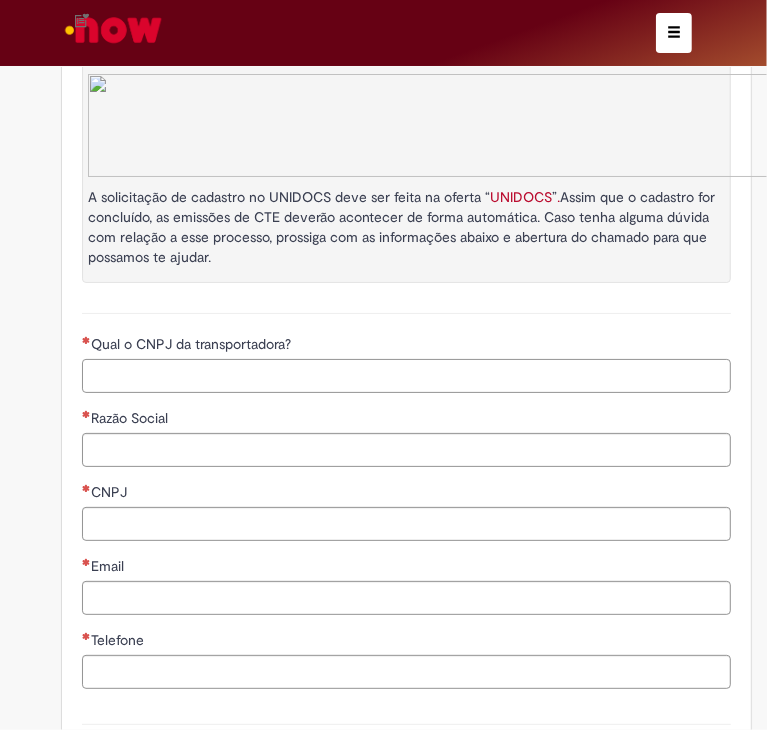 scroll, scrollTop: 1100, scrollLeft: 0, axis: vertical 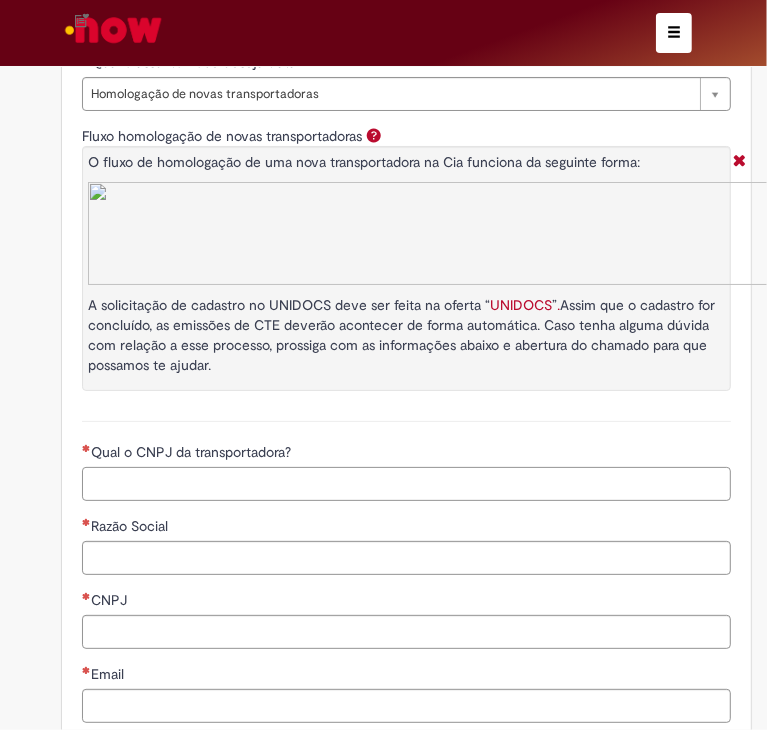 click on "Qual o CNPJ da transportadora?" at bounding box center [406, 484] 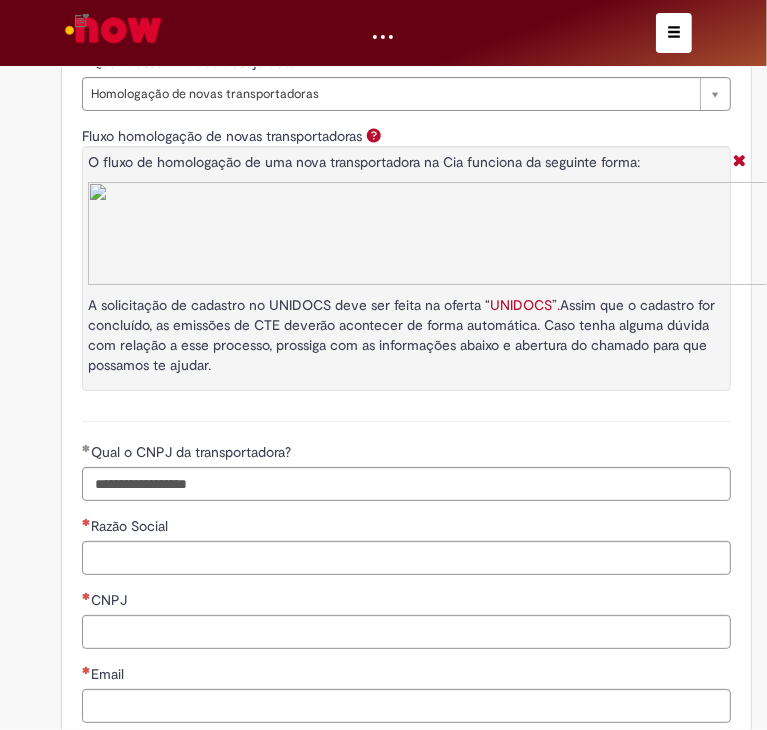 type on "**********" 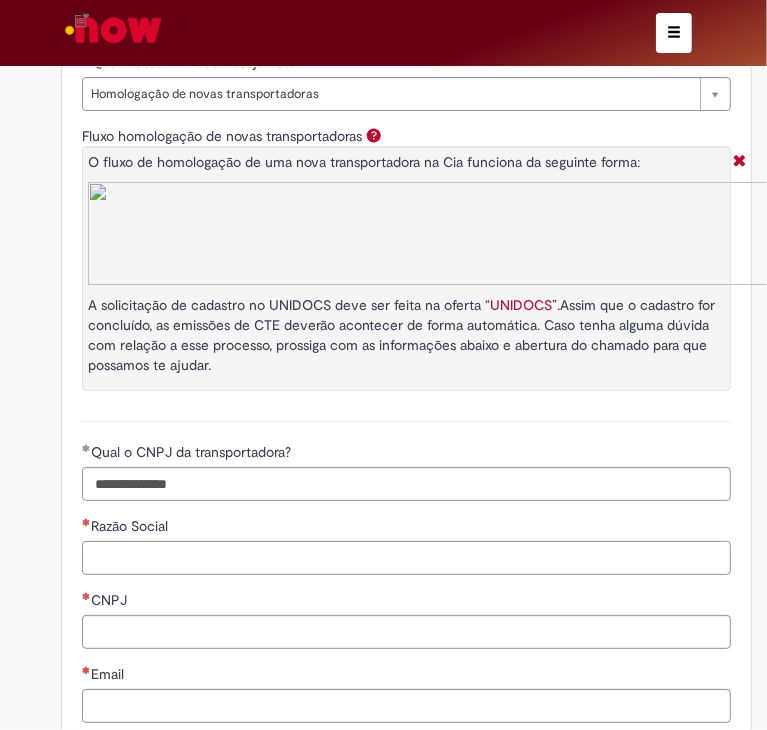 click on "Razão Social" at bounding box center (406, 558) 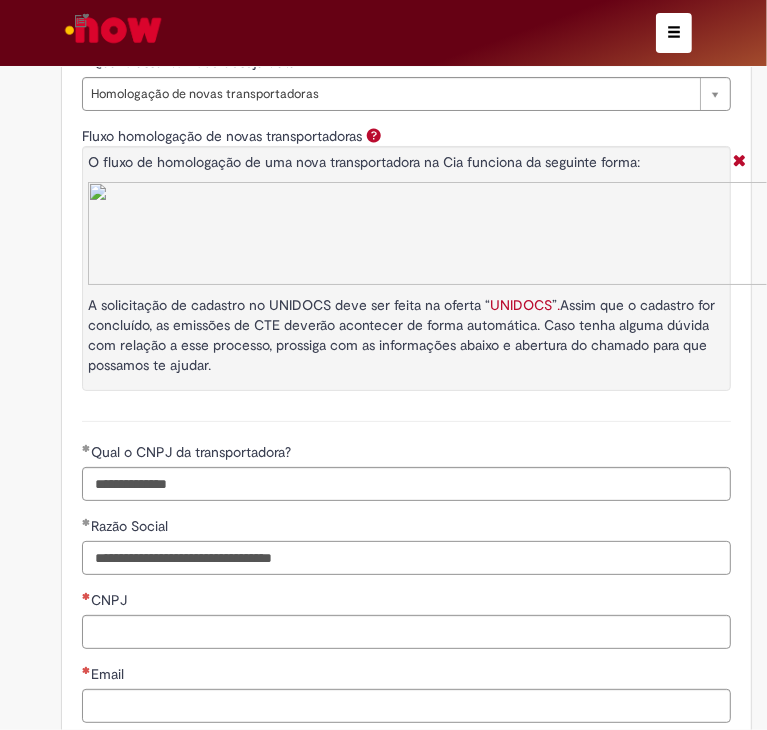 type on "**********" 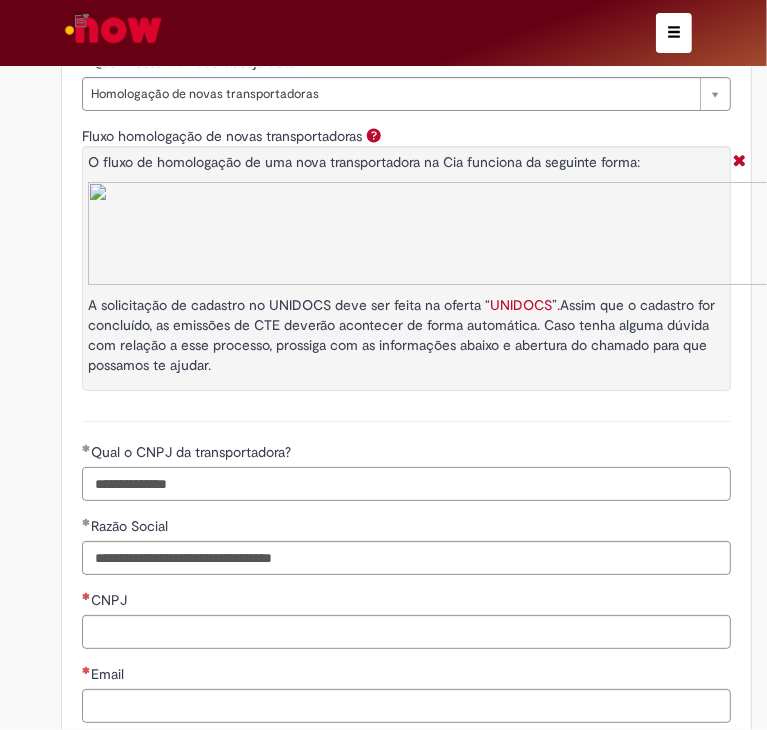 click on "**********" at bounding box center (406, 484) 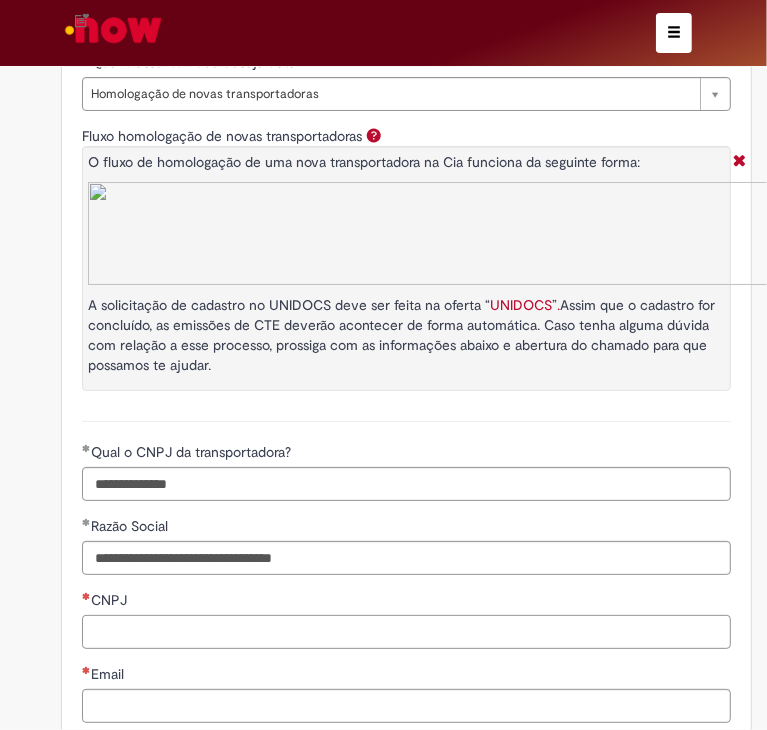 click on "CNPJ" at bounding box center [406, 632] 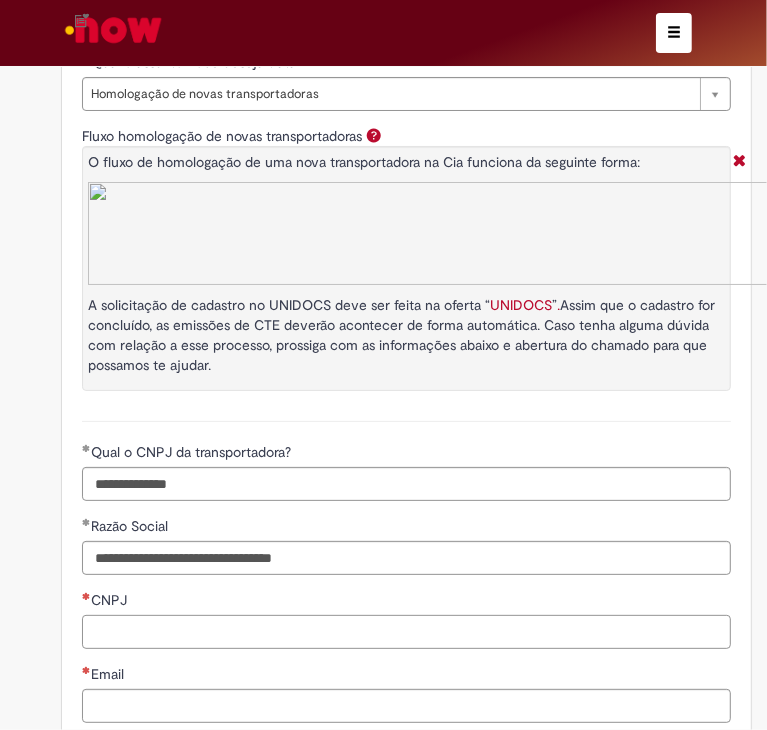 click on "CNPJ" at bounding box center (406, 632) 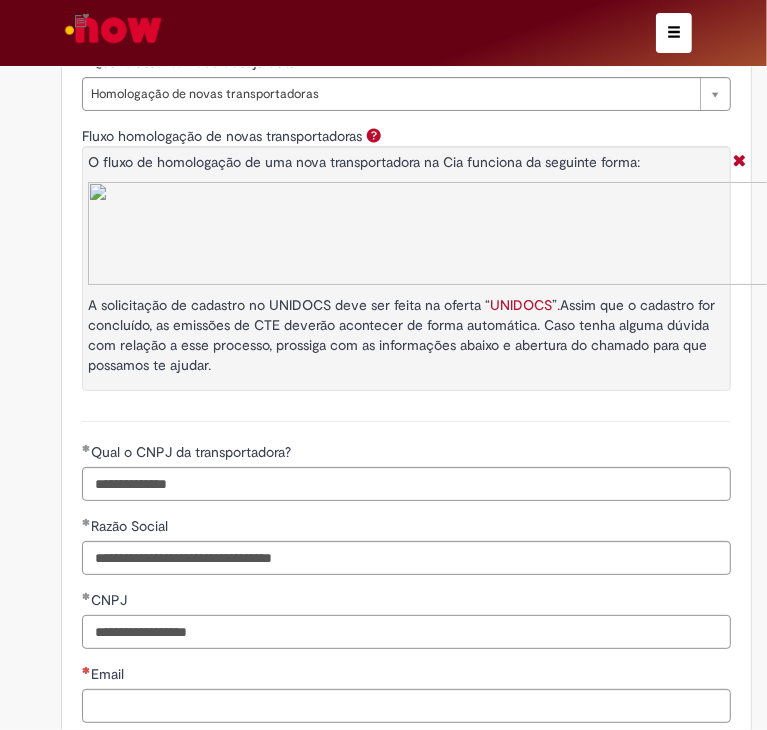 type on "**********" 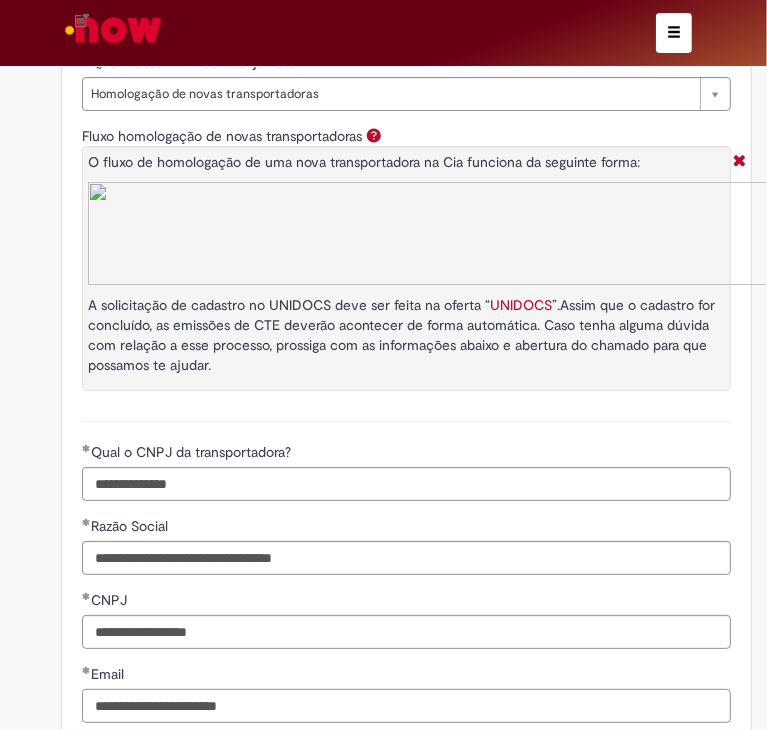 type on "**********" 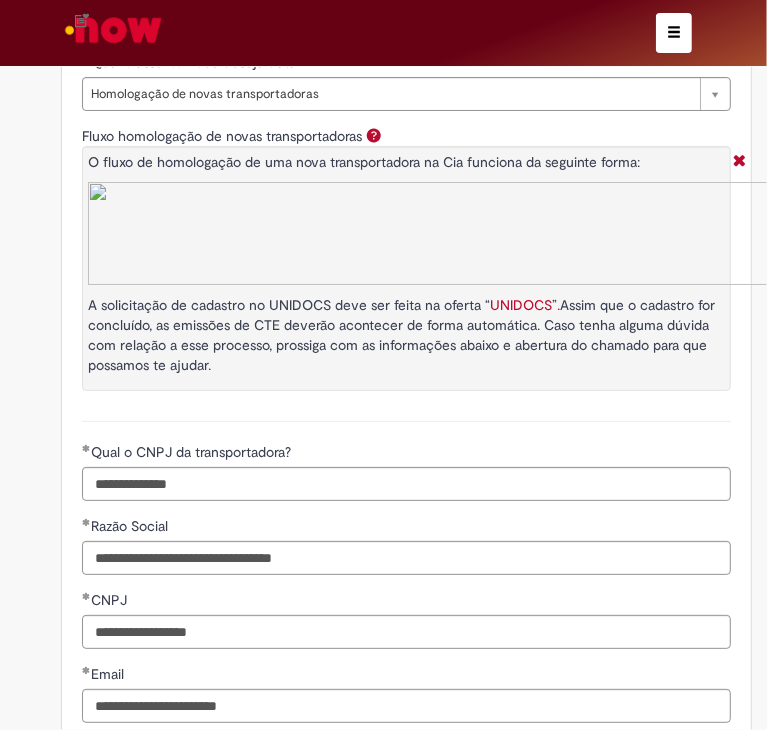 click on "Telefone" at bounding box center (406, 780) 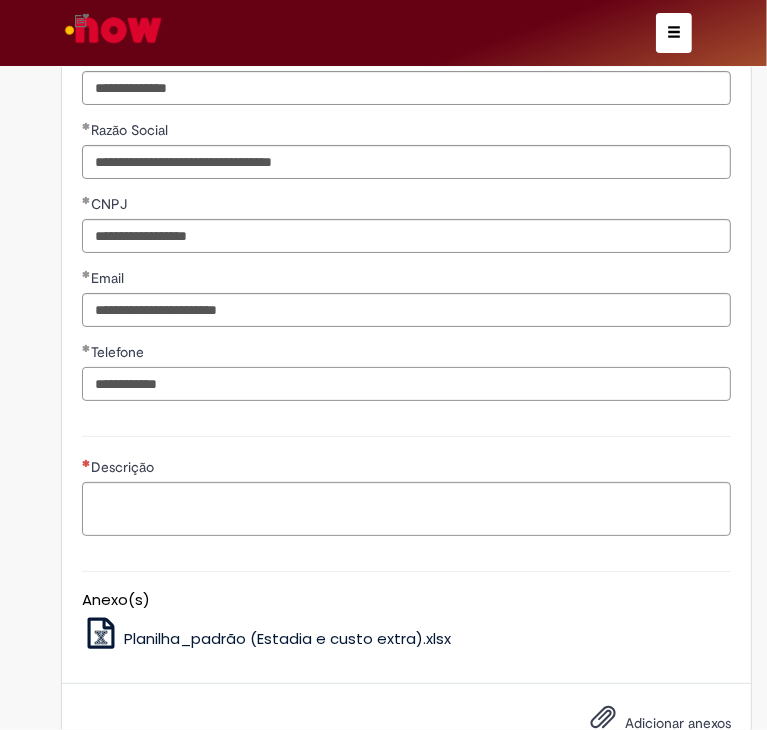 scroll, scrollTop: 1574, scrollLeft: 0, axis: vertical 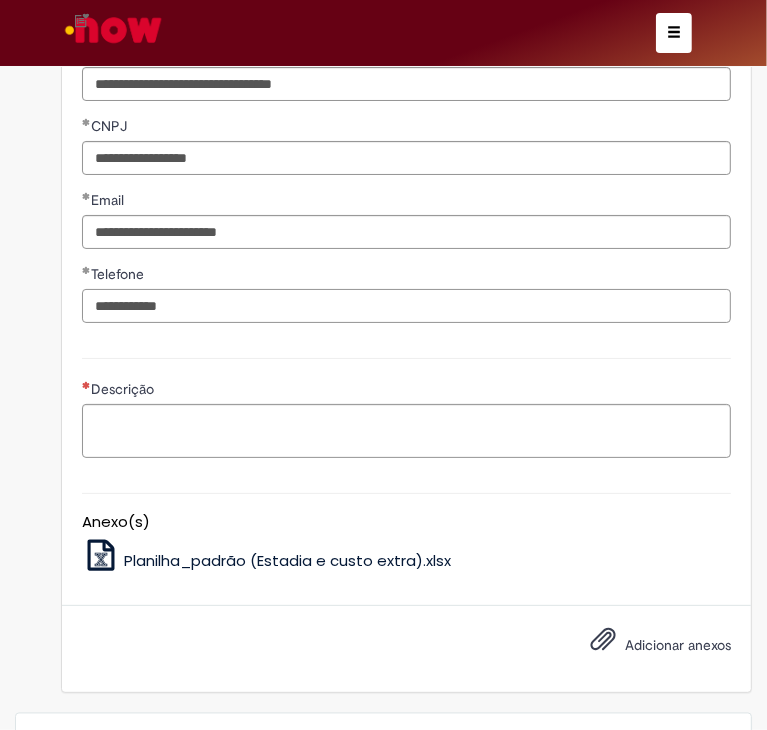type on "**********" 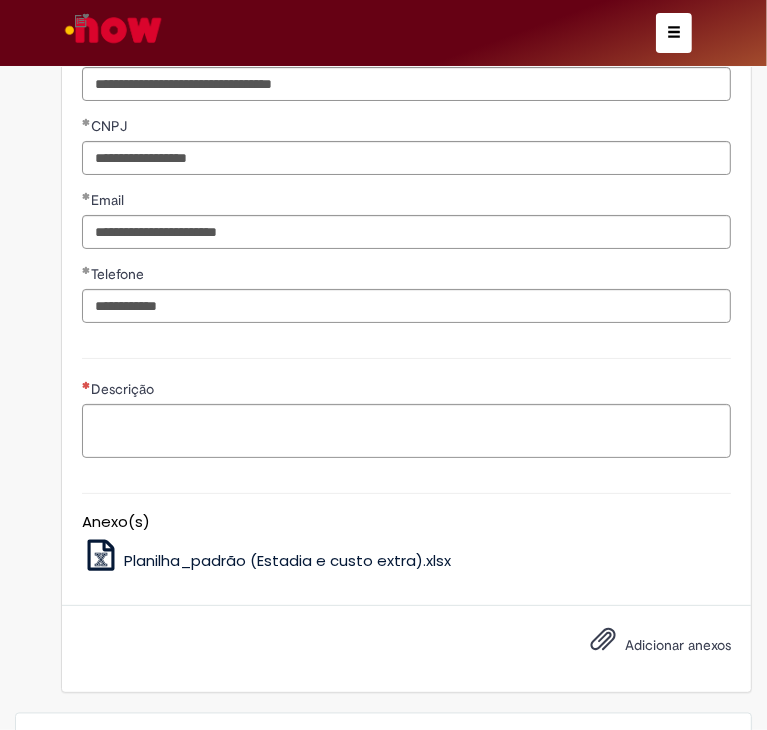 click on "Solicitação" at bounding box center (383, 815) 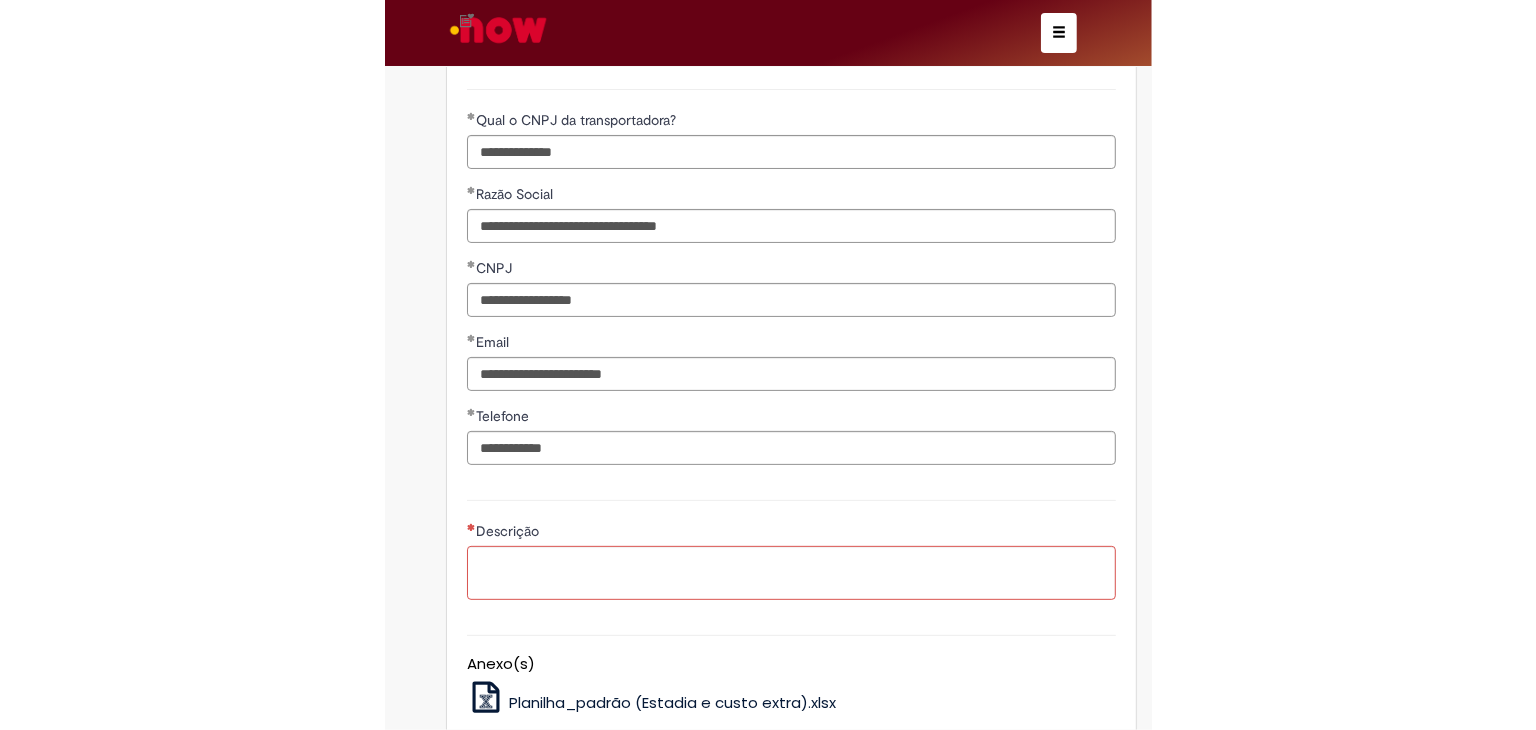 scroll, scrollTop: 1574, scrollLeft: 0, axis: vertical 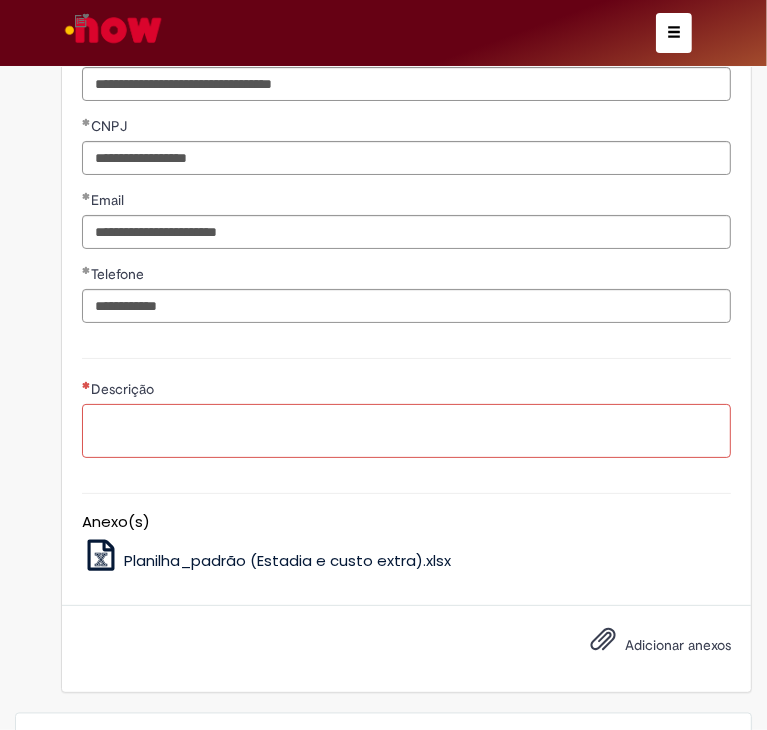 click on "Descrição" at bounding box center (406, 431) 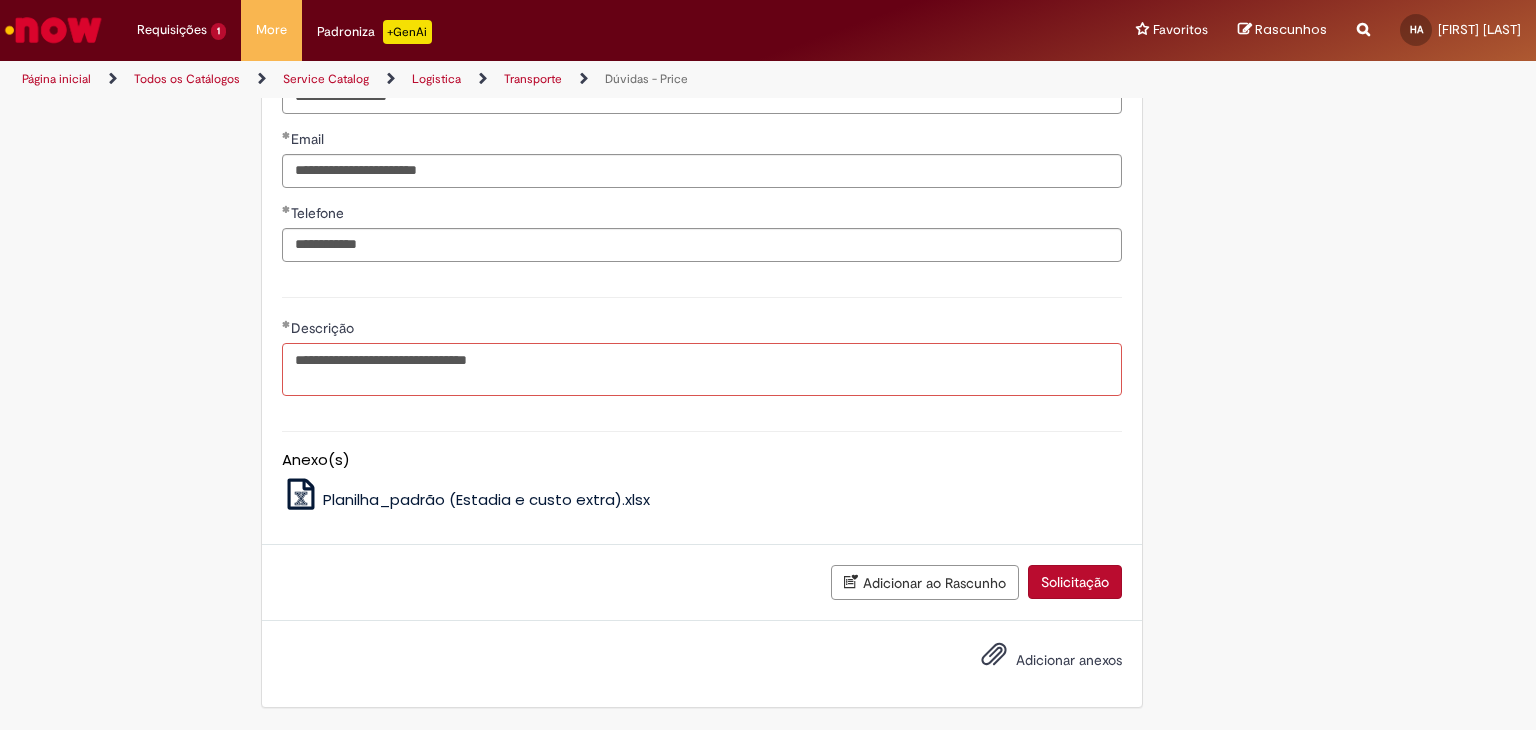 scroll, scrollTop: 1666, scrollLeft: 0, axis: vertical 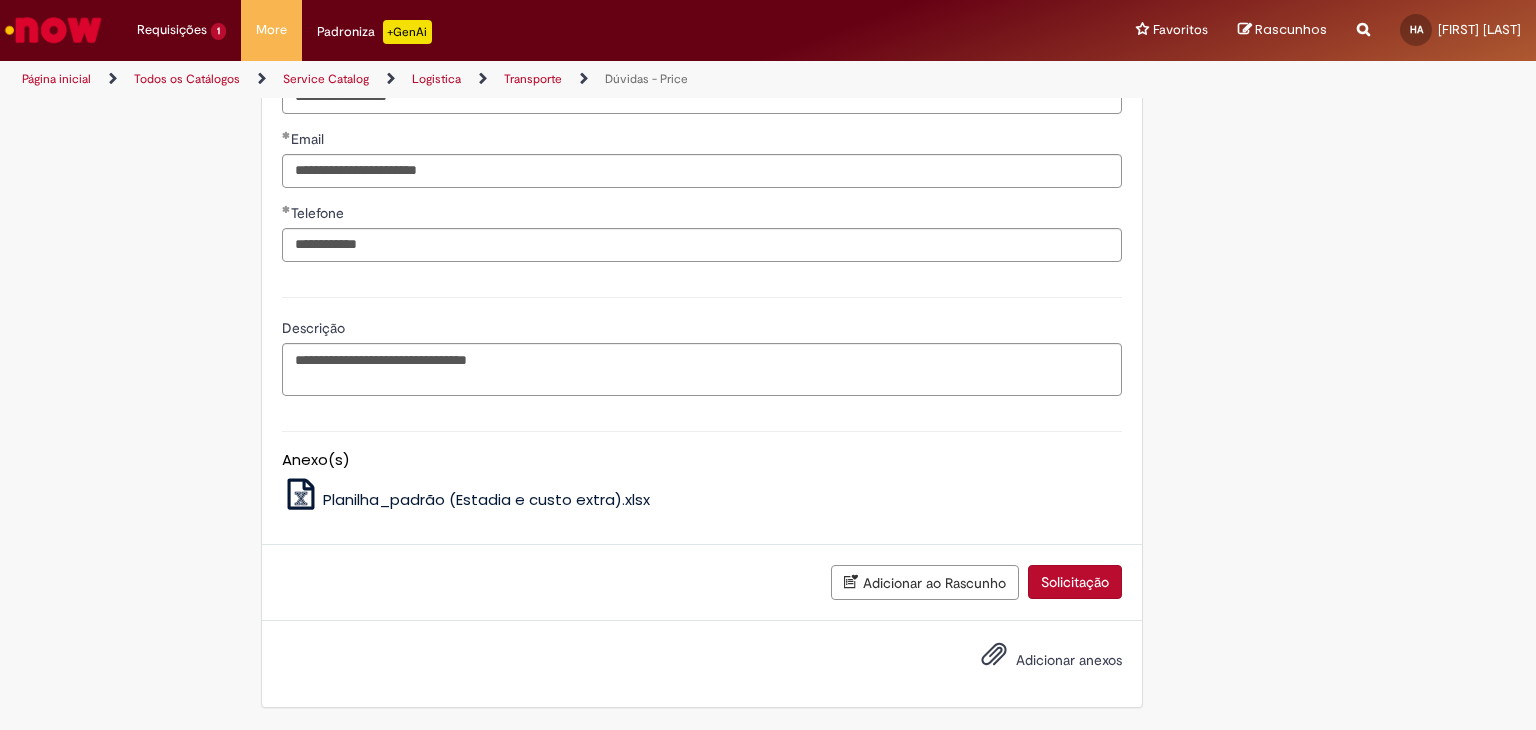 click on "Adicionar anexos" at bounding box center [1037, 661] 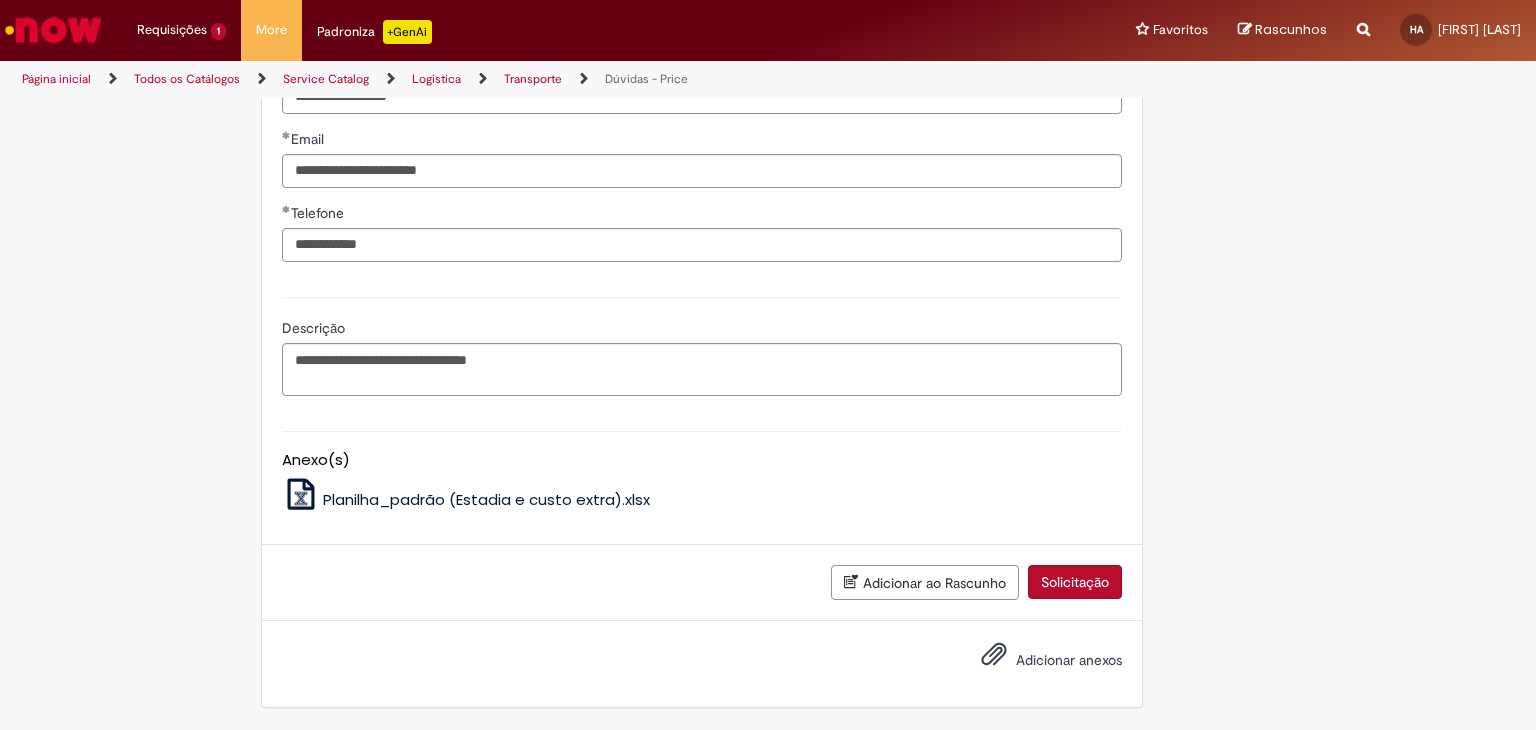 scroll, scrollTop: 1666, scrollLeft: 0, axis: vertical 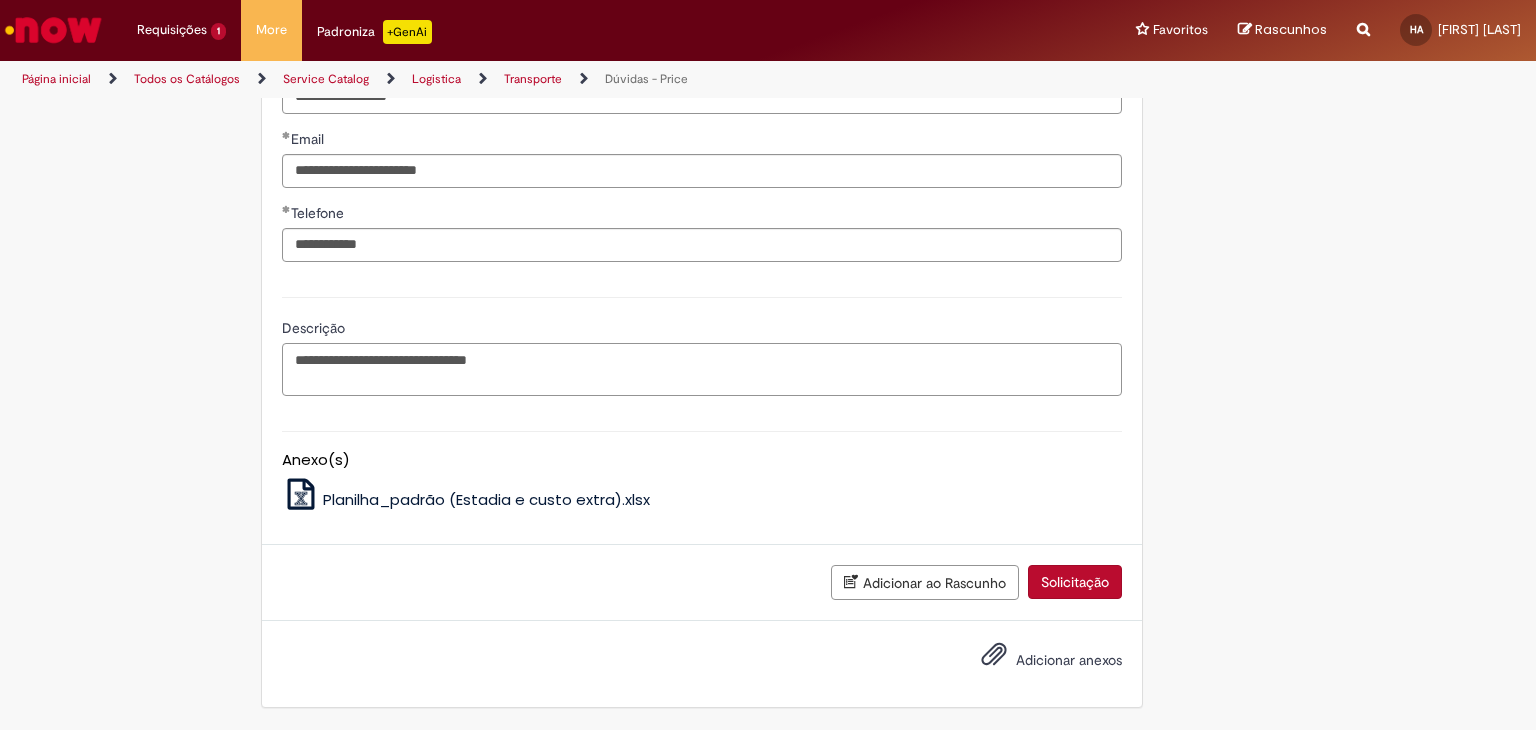click on "**********" at bounding box center (702, 370) 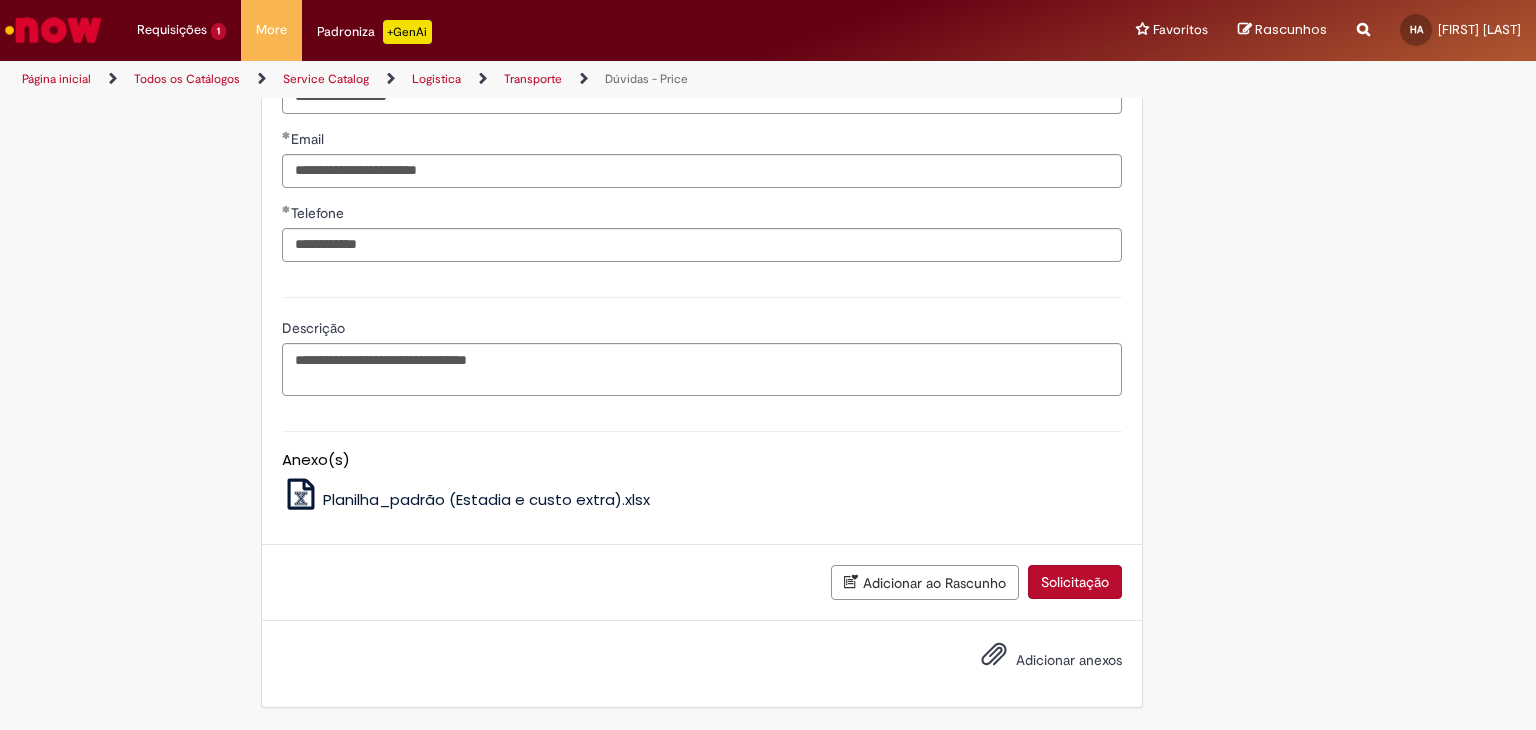 click on "**********" at bounding box center [768, -251] 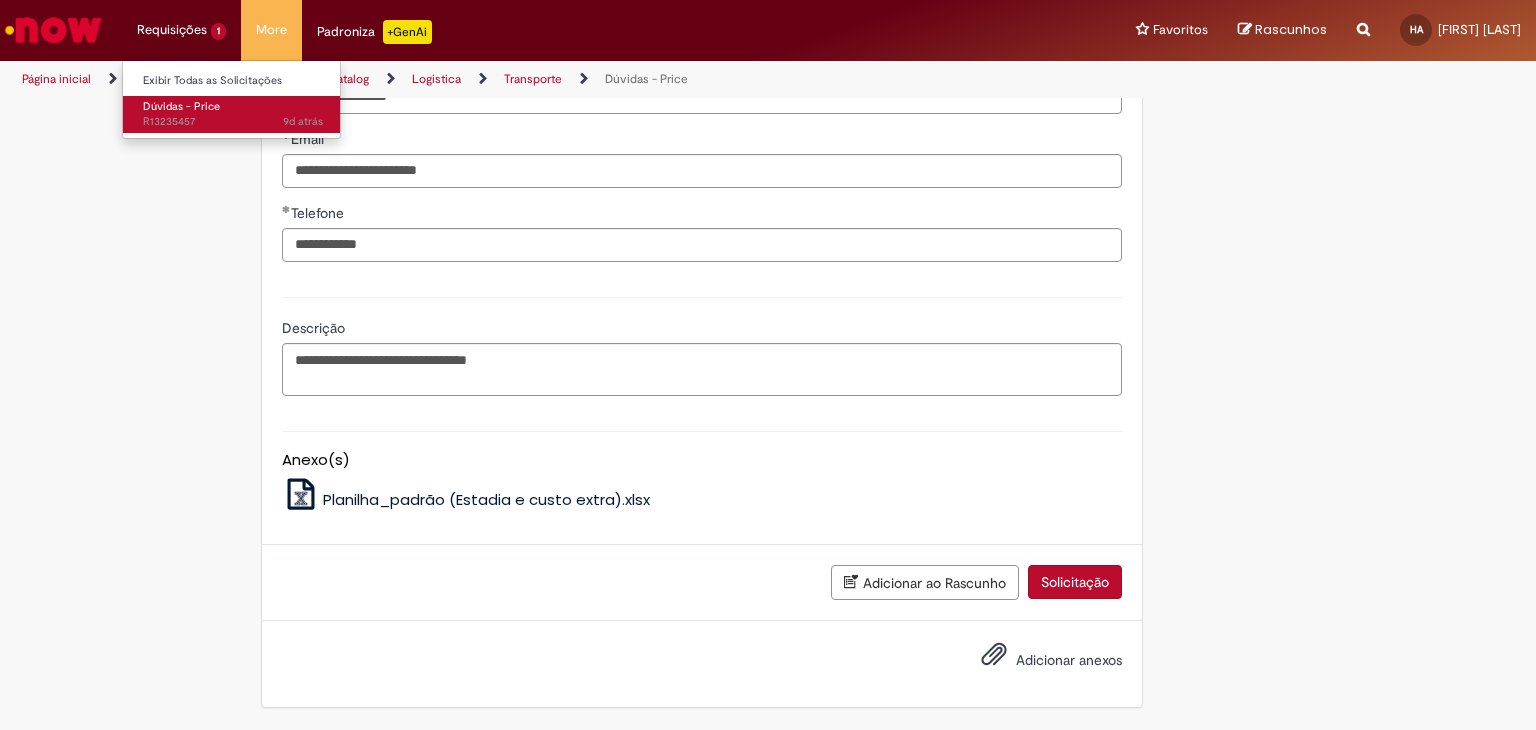 click on "9d atrás 9 dias atrás  R13235457" at bounding box center [233, 122] 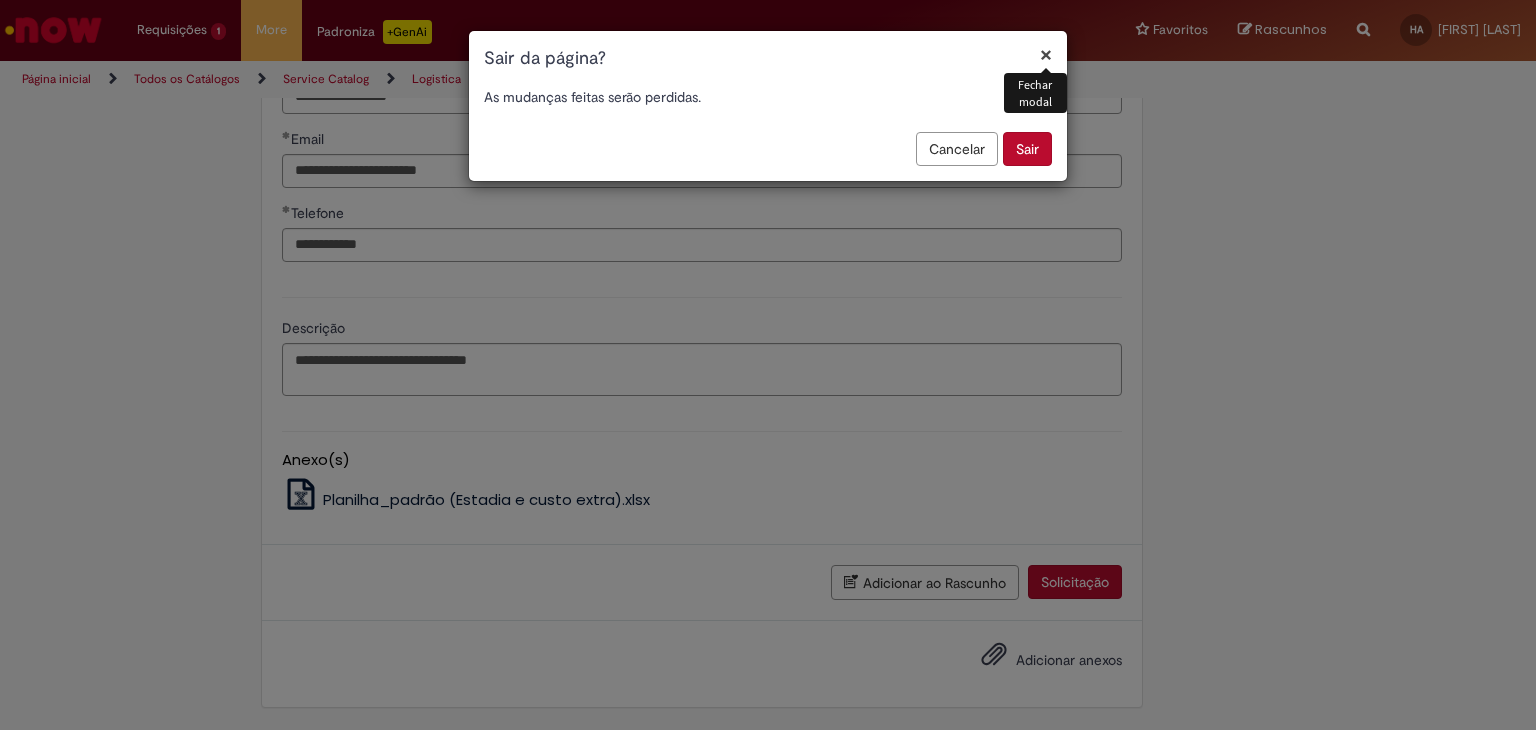 click on "Sair" at bounding box center (1027, 149) 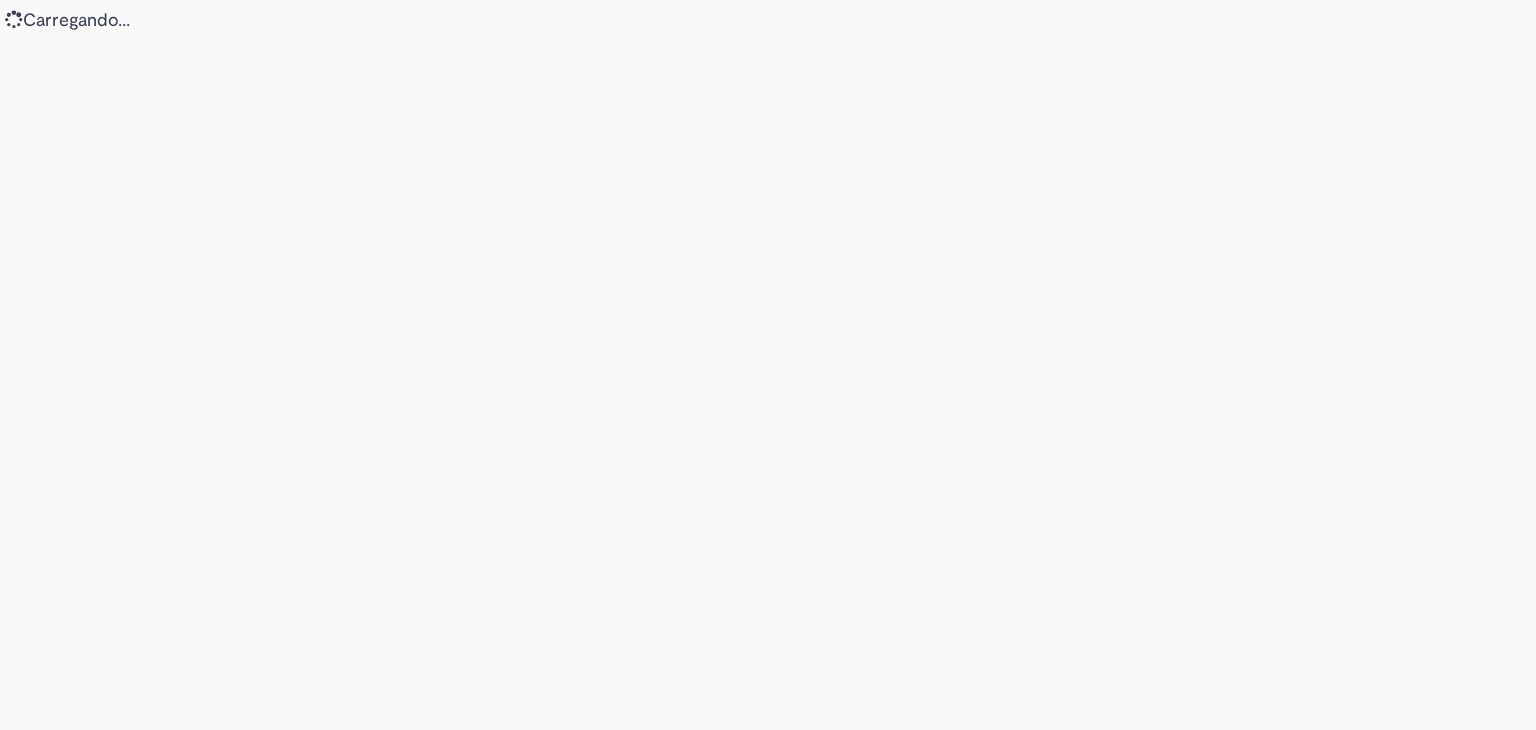 scroll, scrollTop: 0, scrollLeft: 0, axis: both 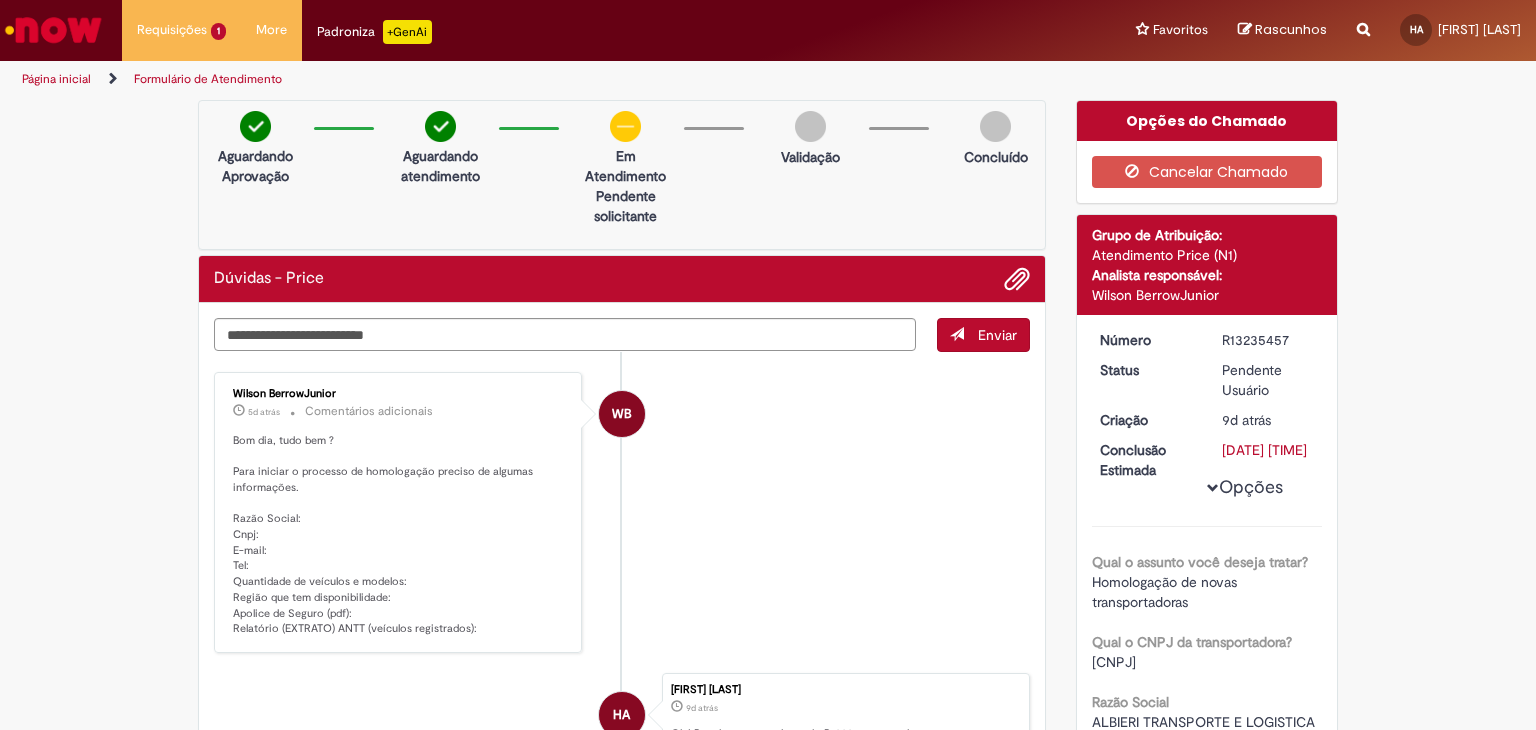 click on "Bom dia, tudo bem ?
Para iniciar o processo de homologação preciso de algumas informações.
Razão Social:
Cnpj:
E-mail:
Tel:
Quantidade de veículos e modelos:
Região que tem disponibilidade:
Apolice de Seguro (pdf):
Relatório (EXTRATO) ANTT (veículos registrados):" at bounding box center (399, 535) 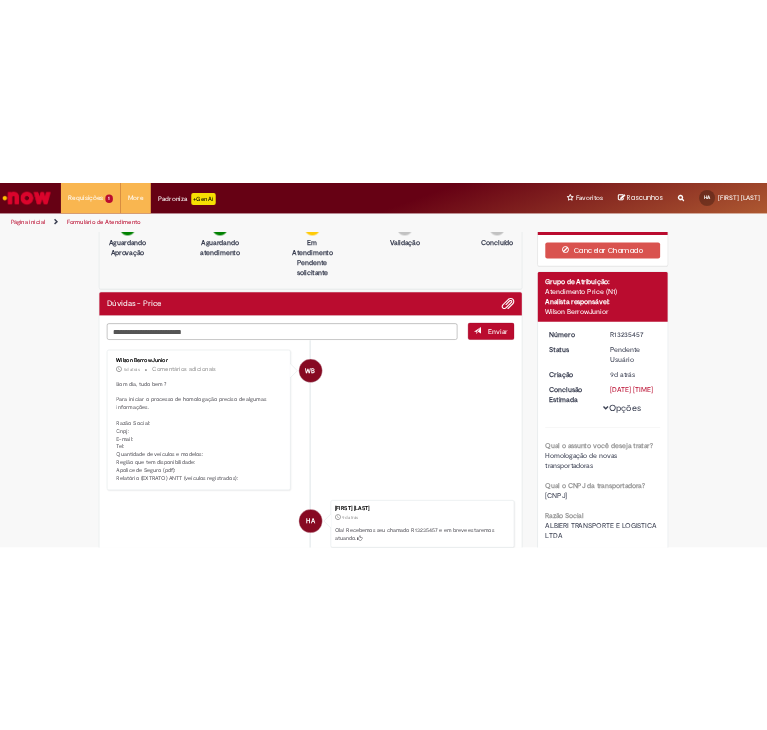 scroll, scrollTop: 0, scrollLeft: 0, axis: both 